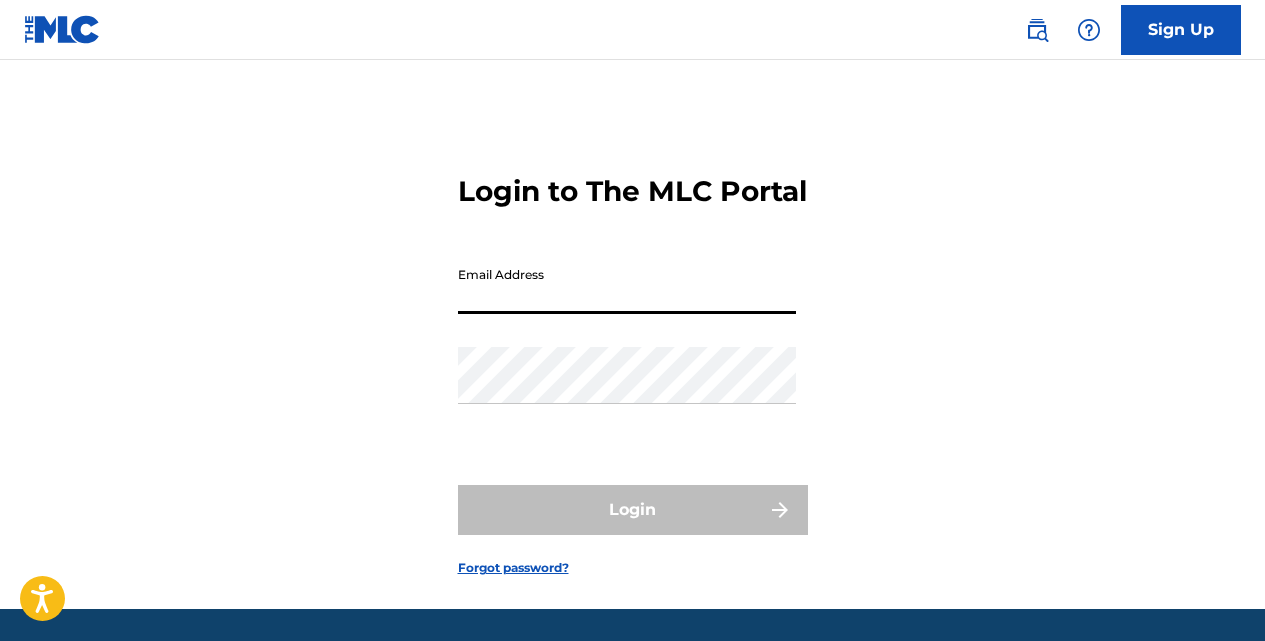 scroll, scrollTop: 0, scrollLeft: 0, axis: both 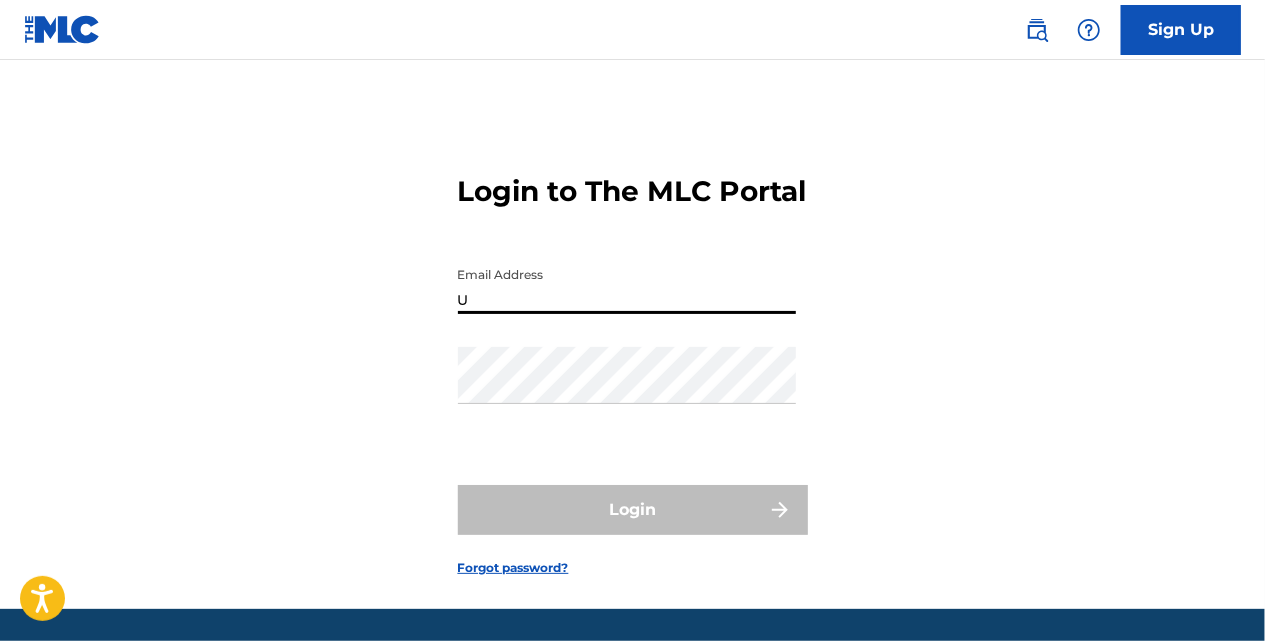 type on "[EMAIL]" 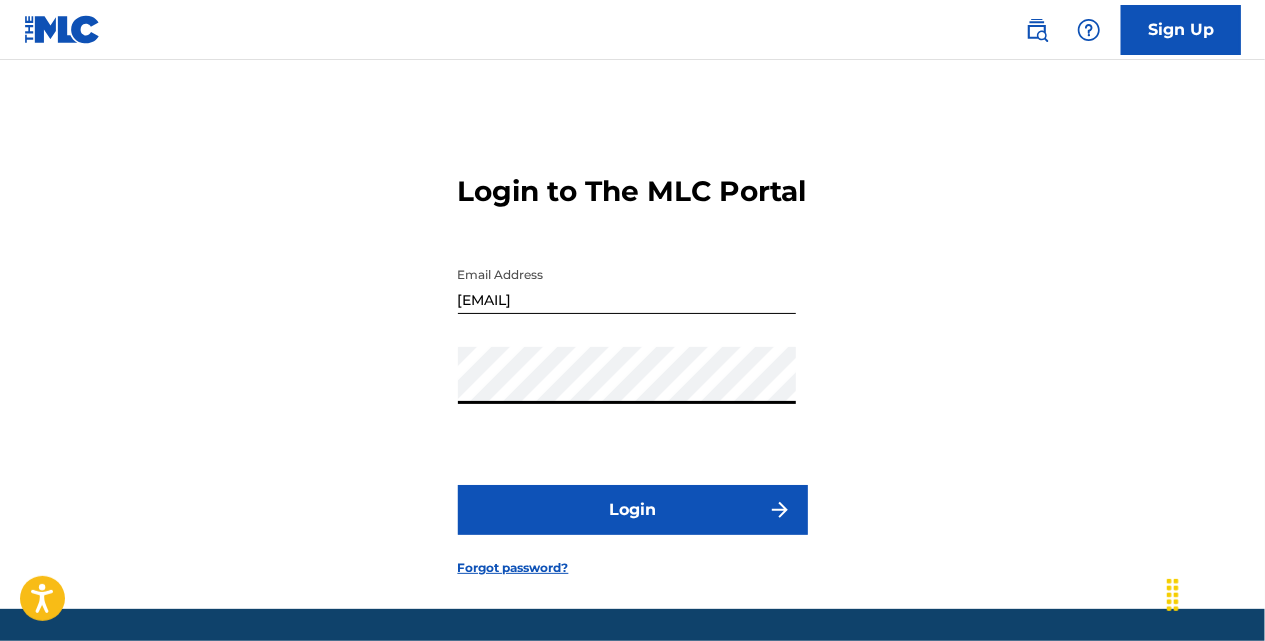 click on "Login" at bounding box center (633, 510) 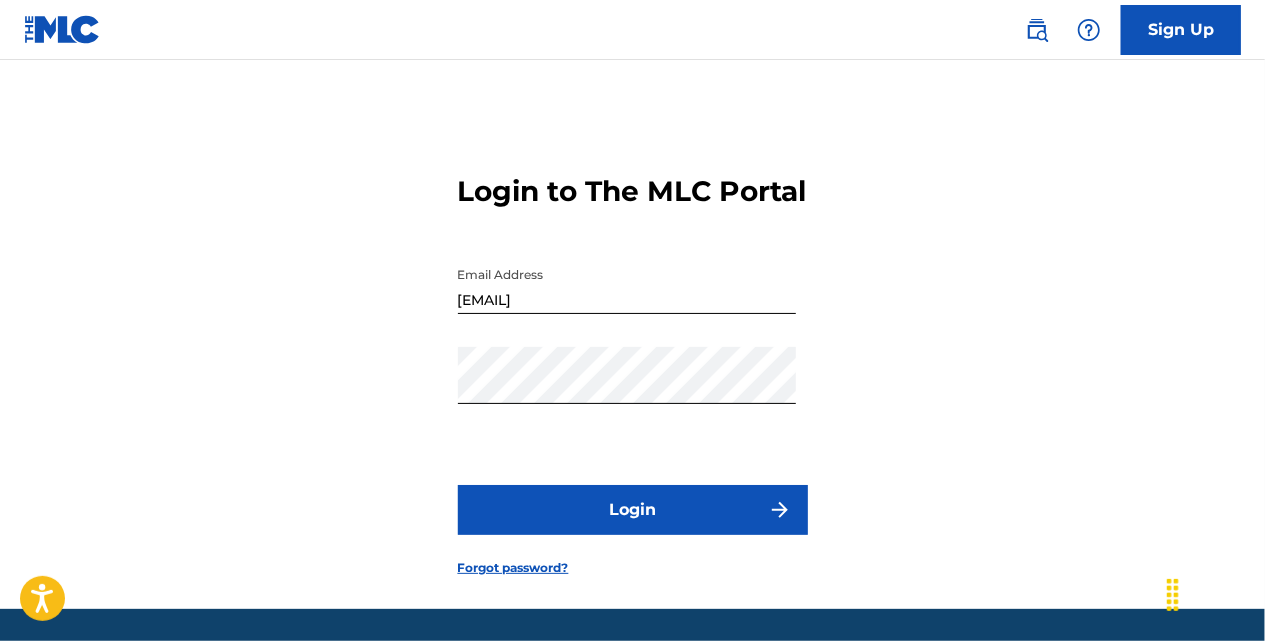 click on "Forgot password?" at bounding box center (513, 568) 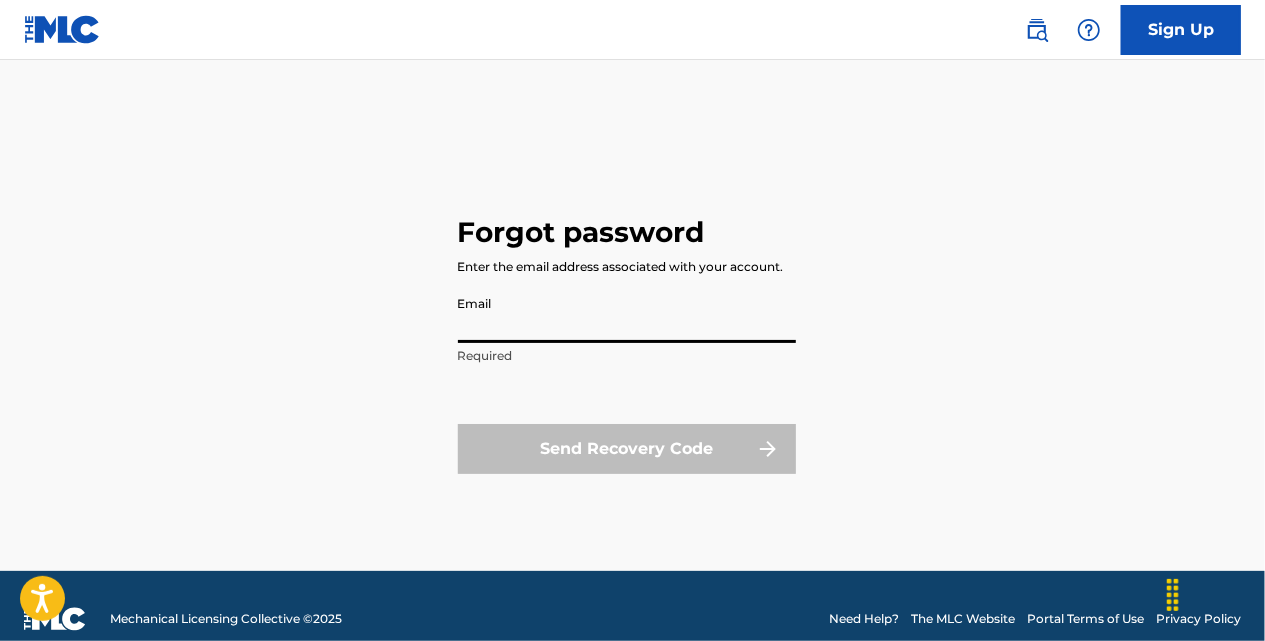 click on "Email" at bounding box center (627, 314) 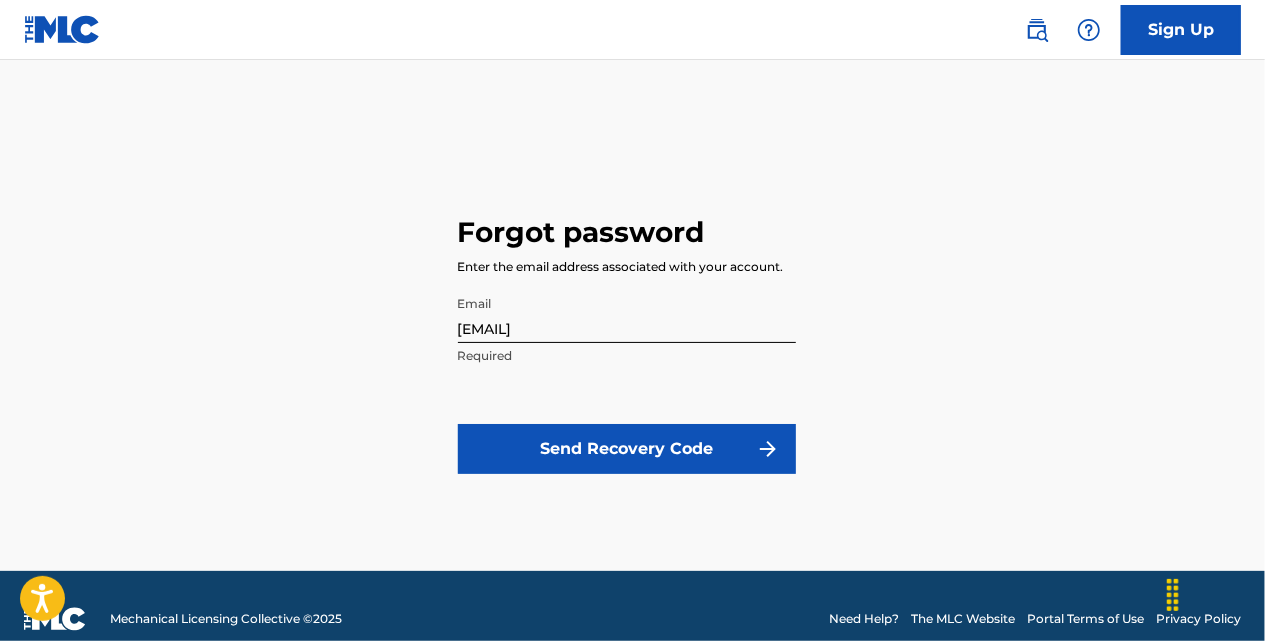 click on "Send Recovery Code" at bounding box center (627, 449) 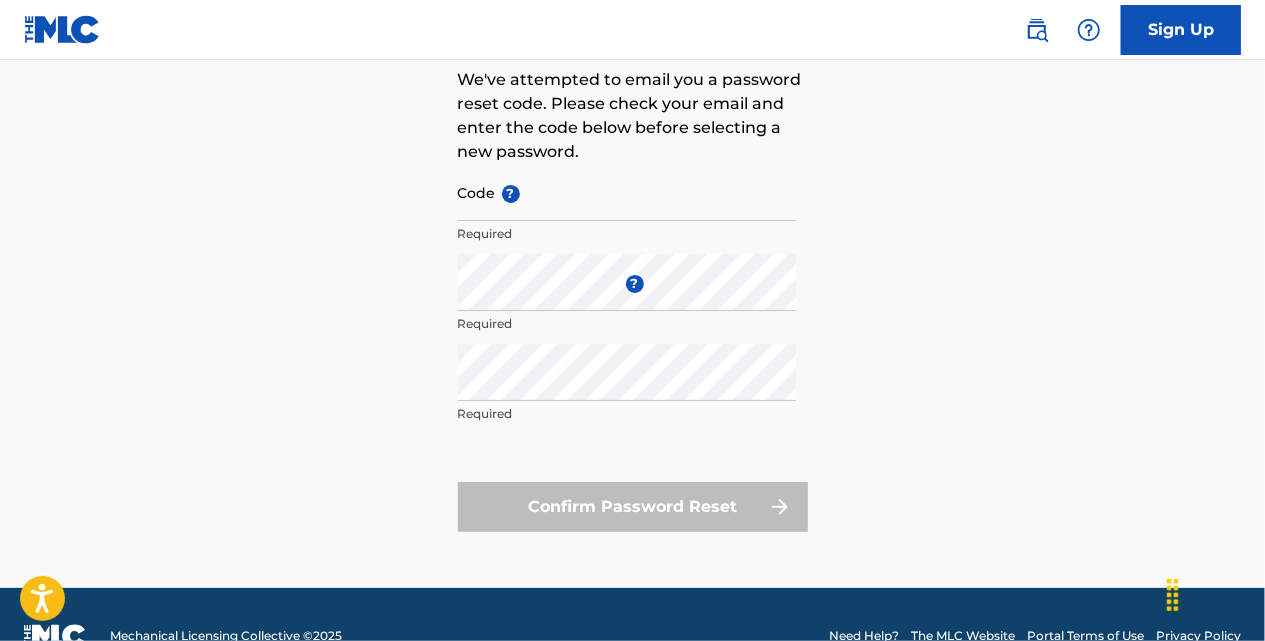 scroll, scrollTop: 190, scrollLeft: 0, axis: vertical 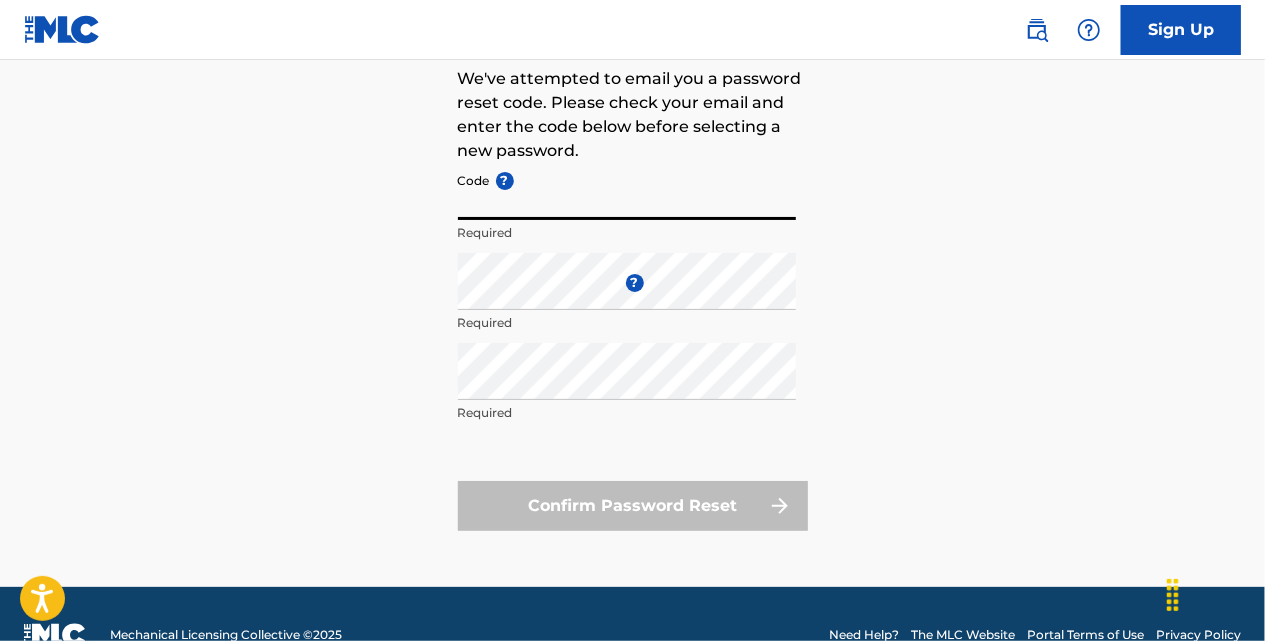 click on "Code ?" at bounding box center (627, 191) 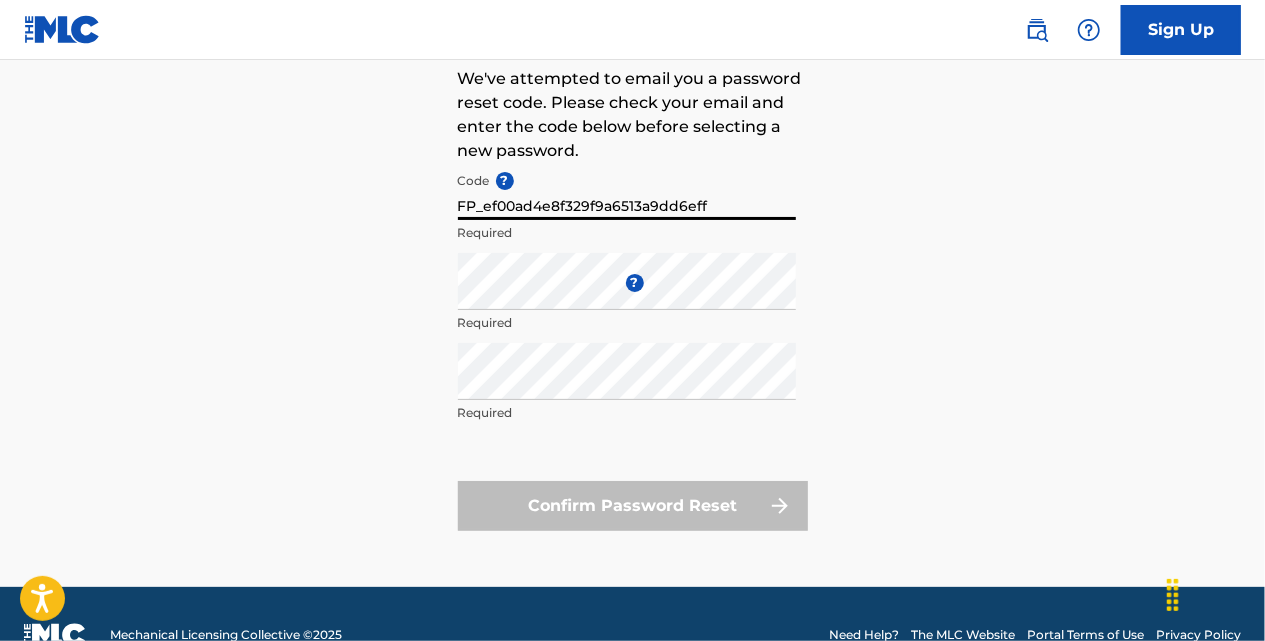 type on "FP_ef00ad4e8f329f9a6513a9dd6eff" 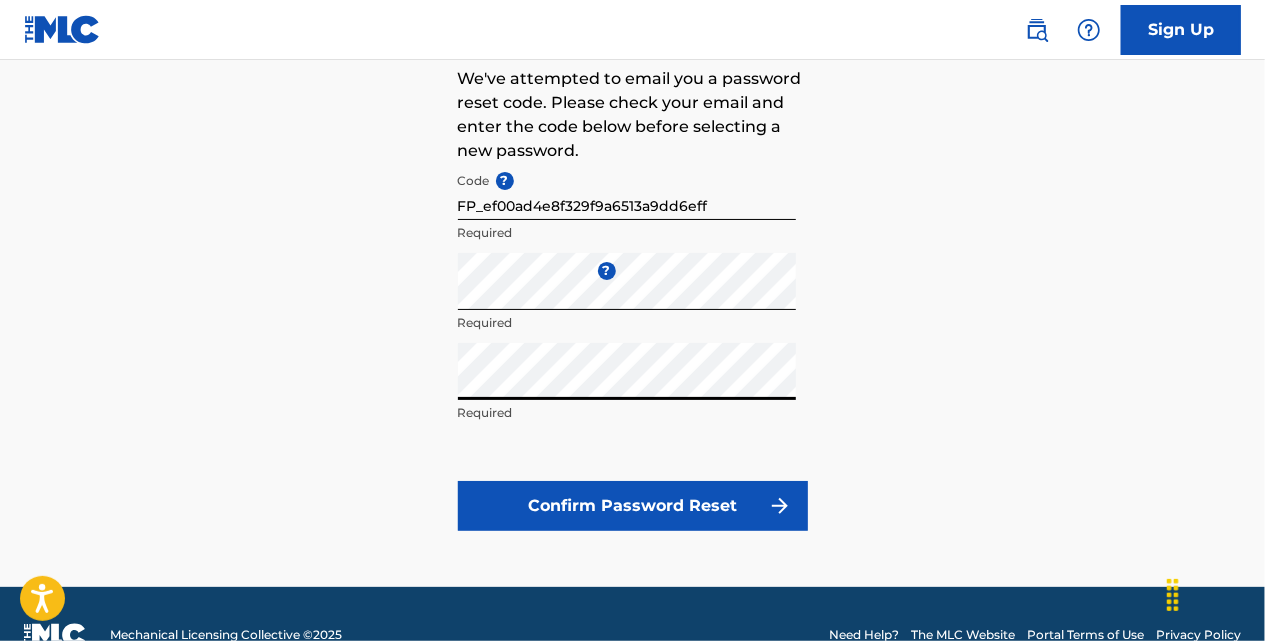 click on "Confirm Password Reset" at bounding box center [633, 506] 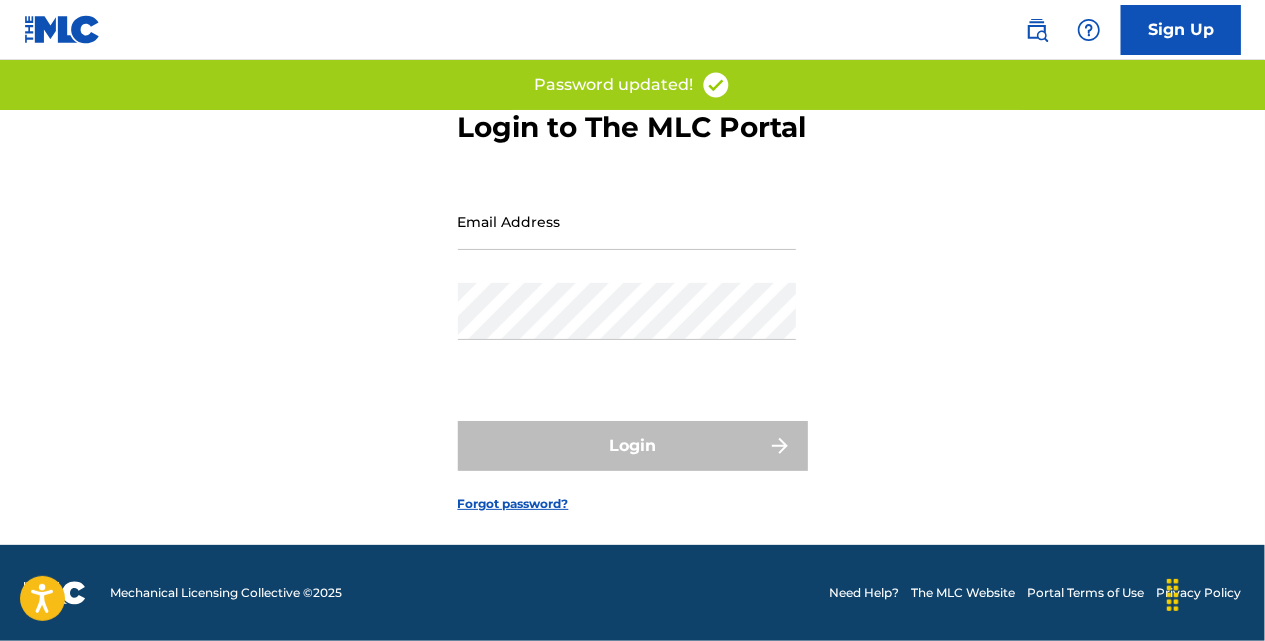 scroll, scrollTop: 0, scrollLeft: 0, axis: both 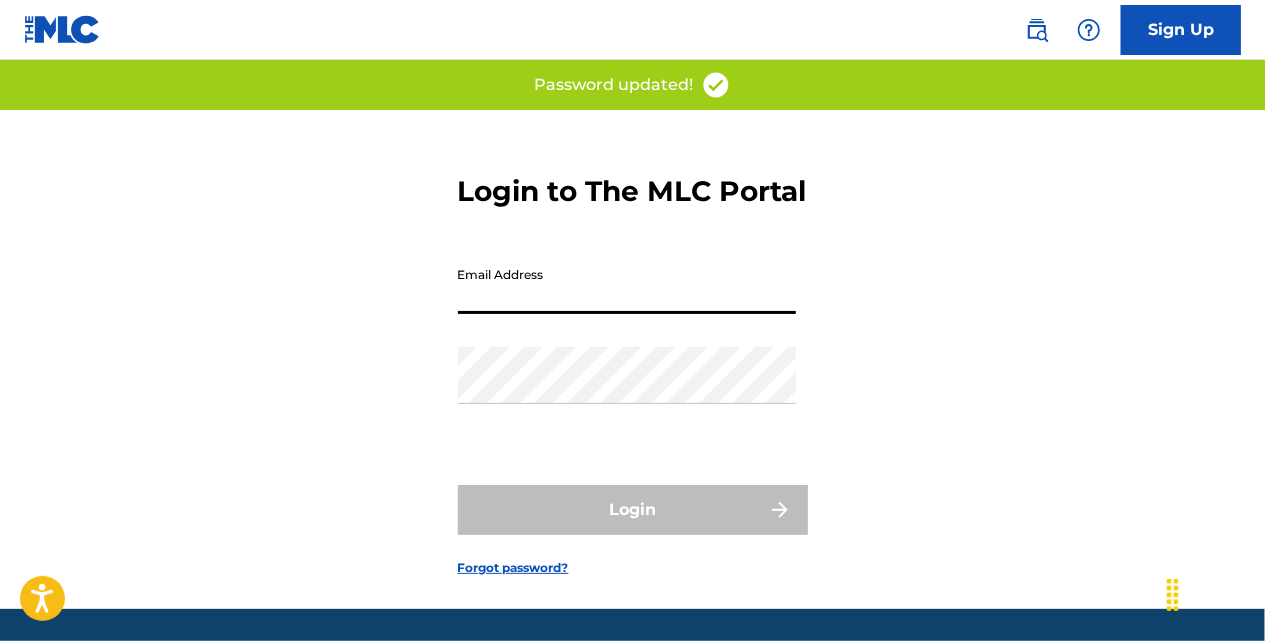 drag, startPoint x: 550, startPoint y: 241, endPoint x: 566, endPoint y: 306, distance: 66.94027 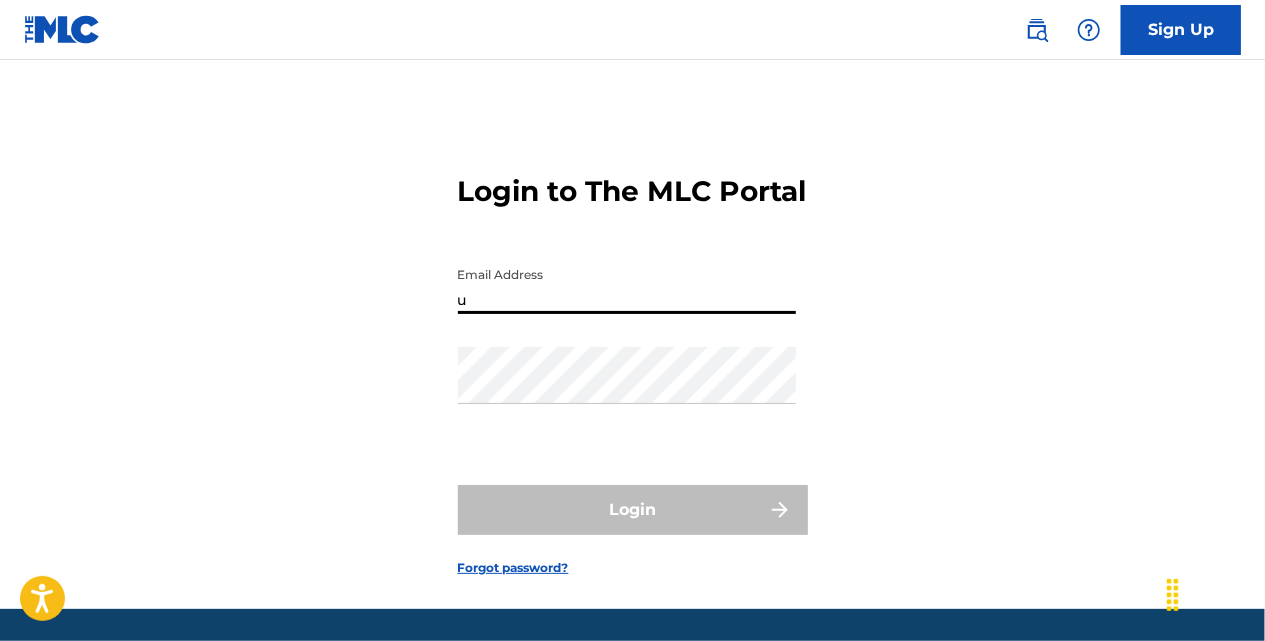 type on "[EMAIL]" 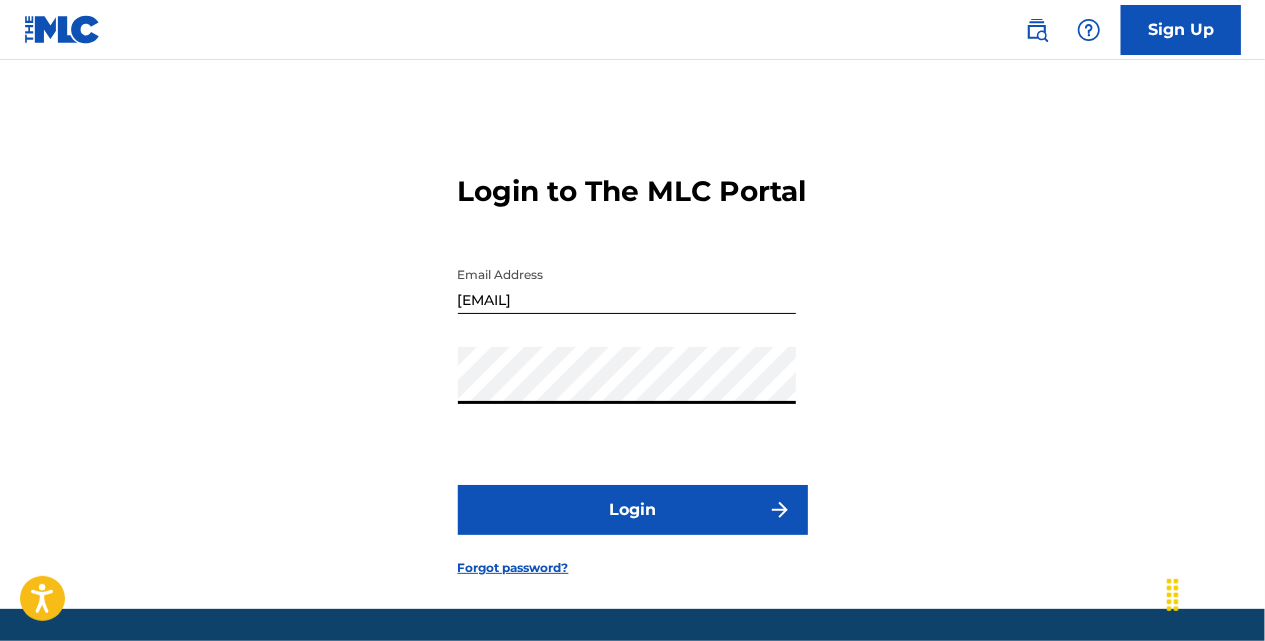 click on "Login" at bounding box center (633, 510) 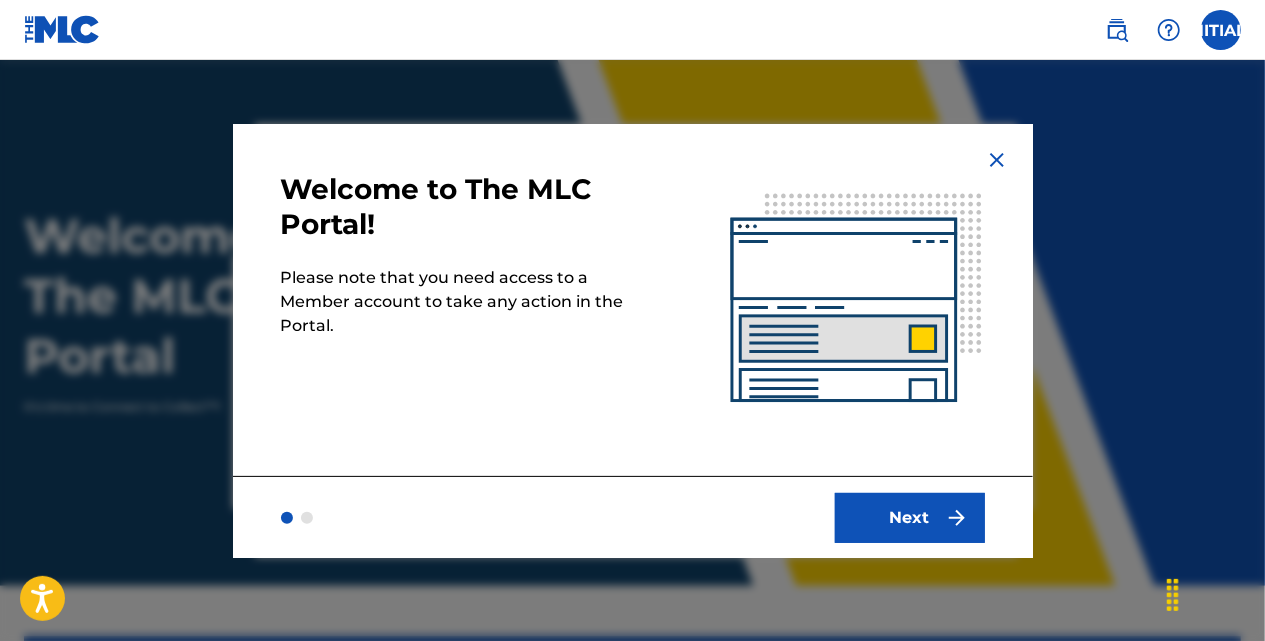 scroll, scrollTop: 0, scrollLeft: 0, axis: both 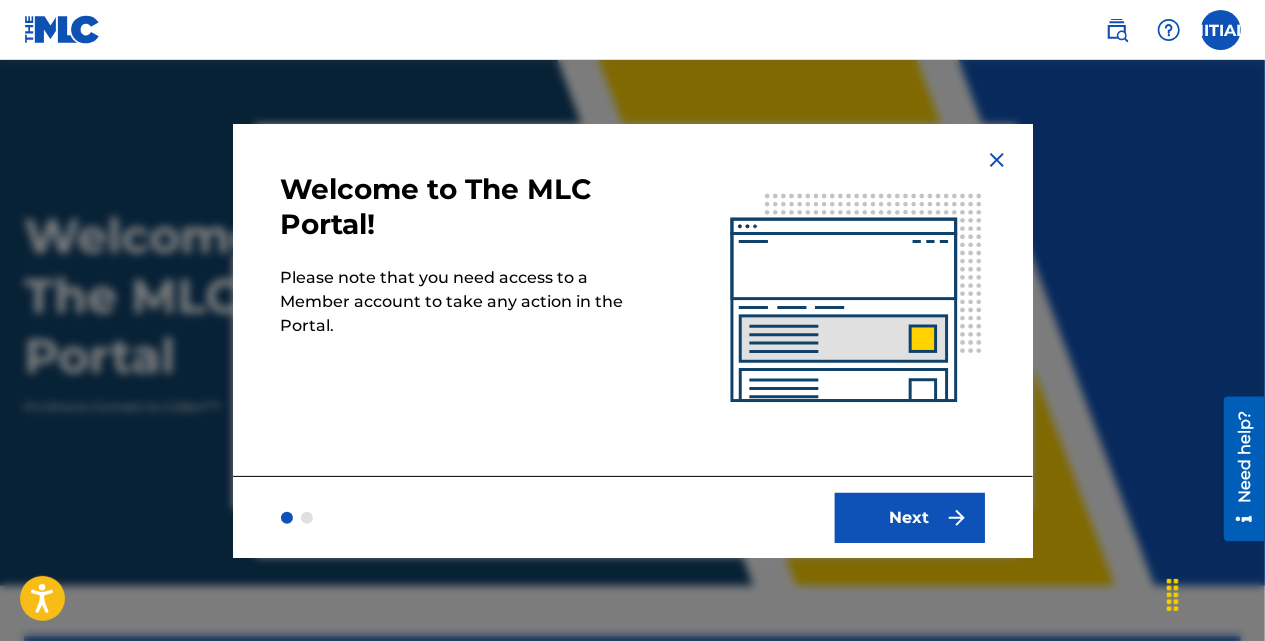 click on "Next" at bounding box center (910, 518) 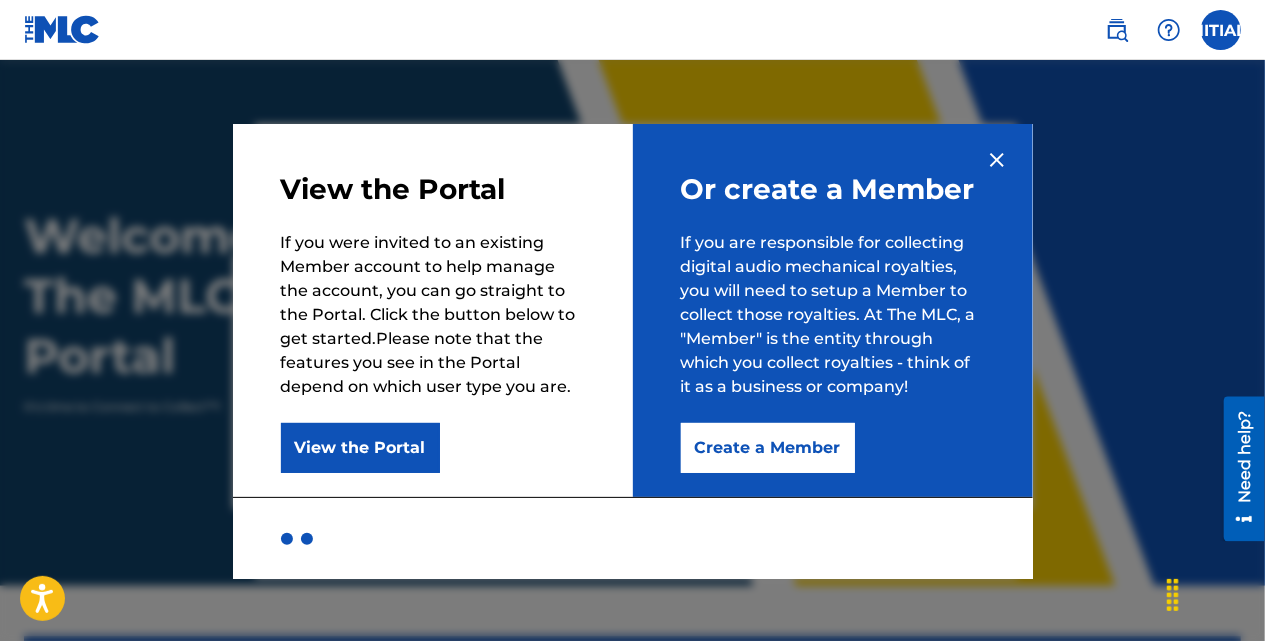 click on "Create a Member" at bounding box center (768, 448) 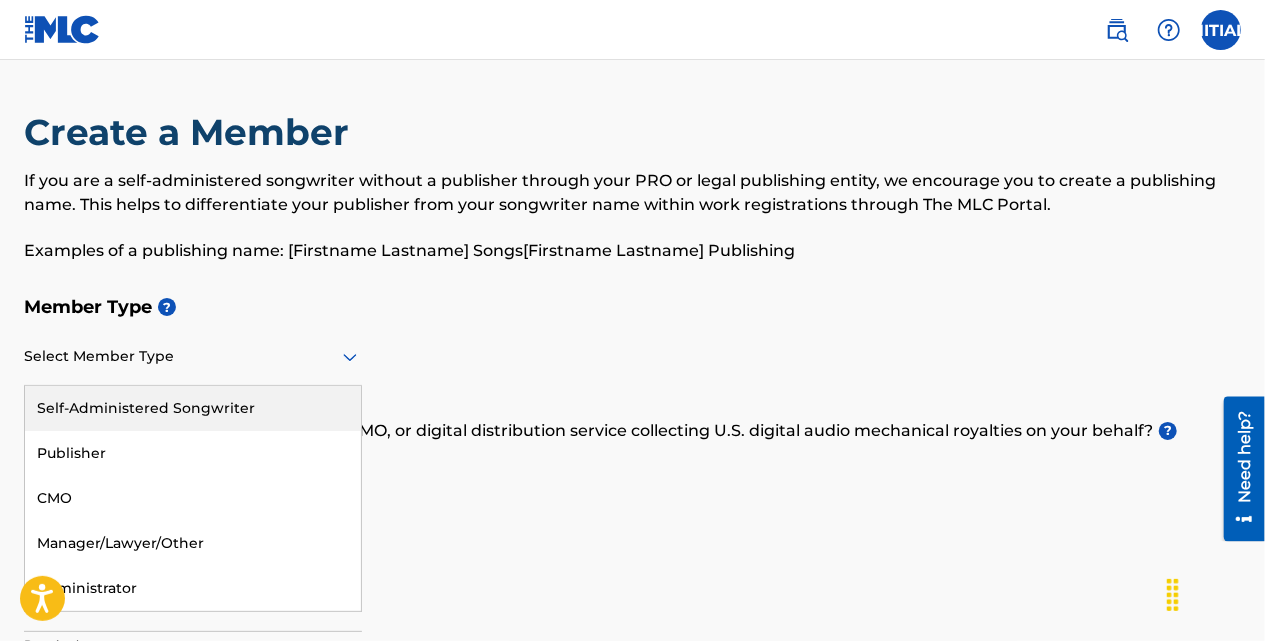 click at bounding box center [193, 356] 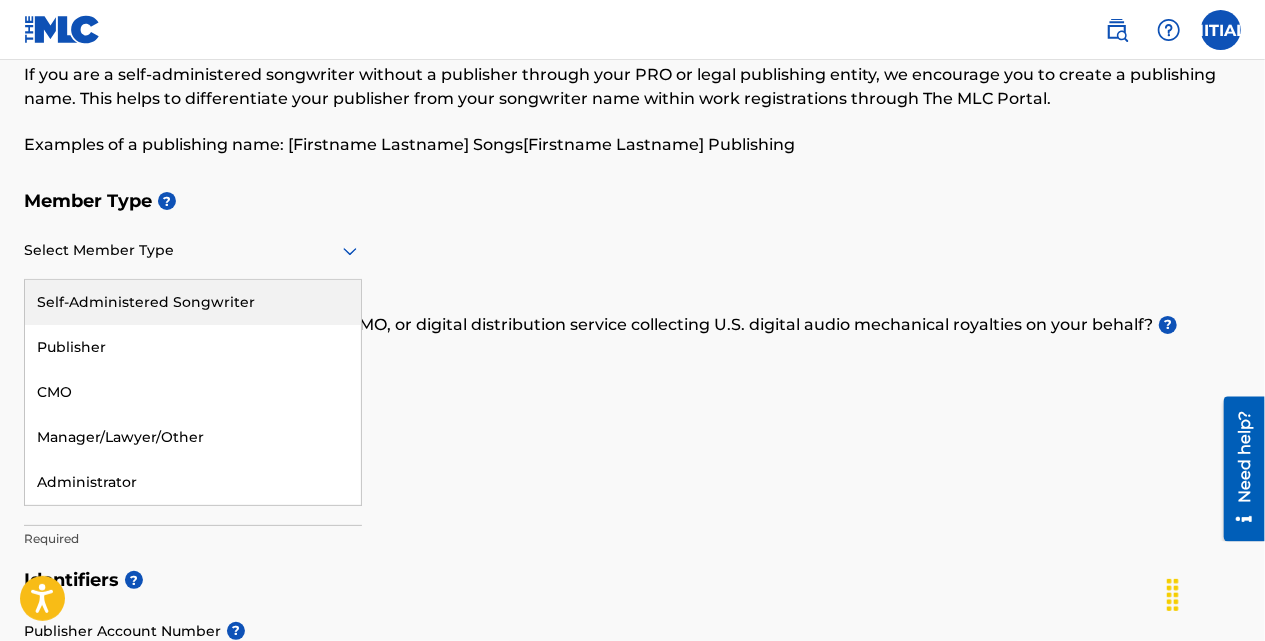 scroll, scrollTop: 110, scrollLeft: 0, axis: vertical 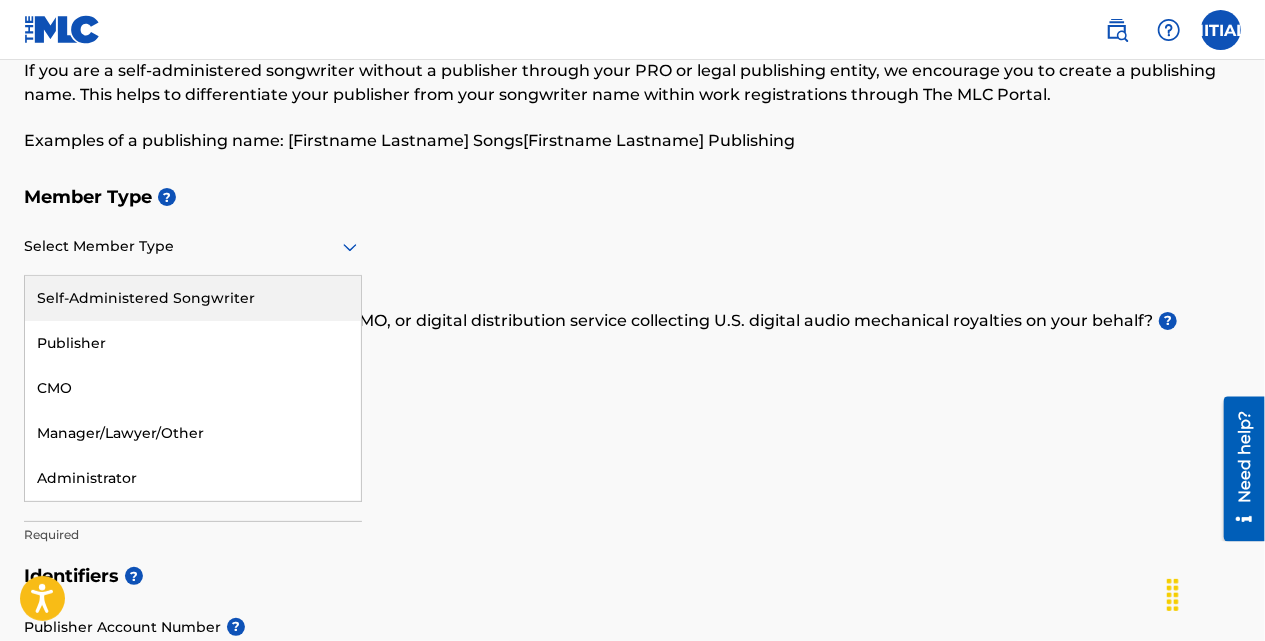 click on "Self-Administered Songwriter" at bounding box center (193, 298) 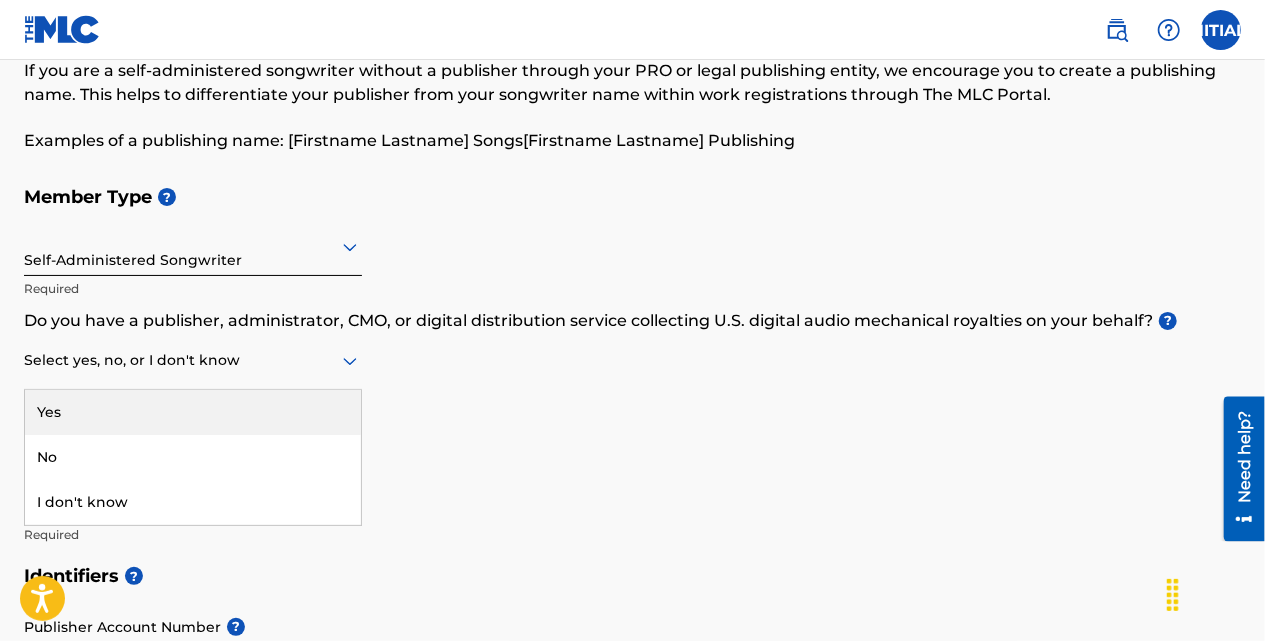 click at bounding box center [193, 360] 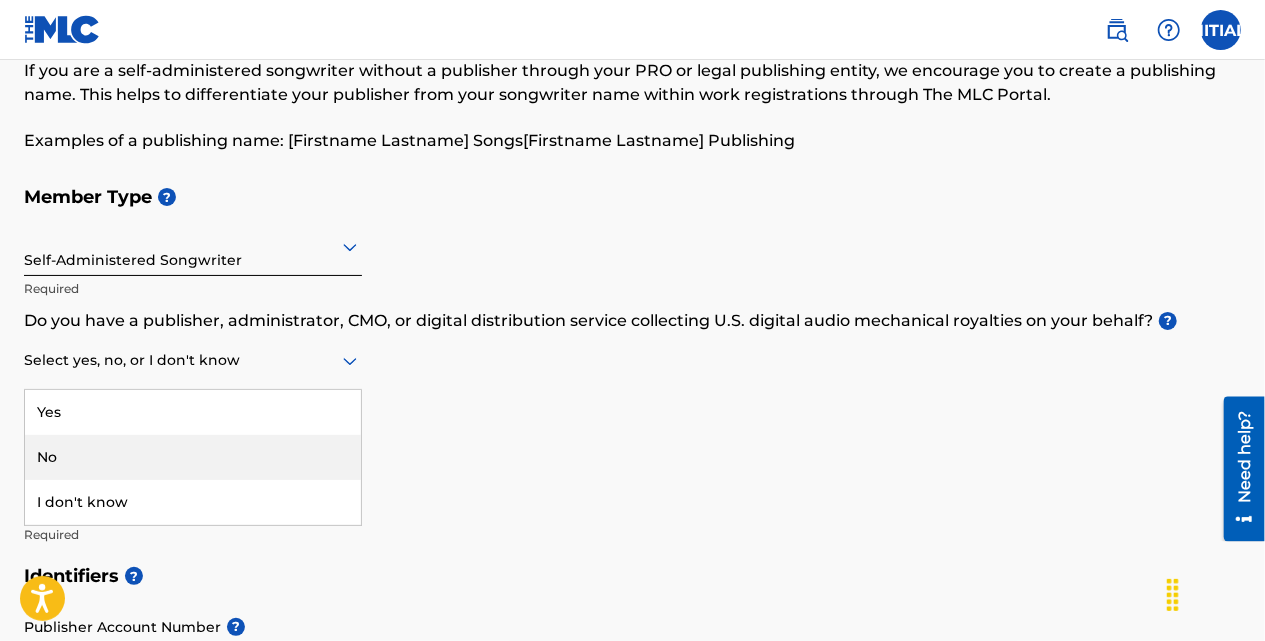 click on "No" at bounding box center [193, 457] 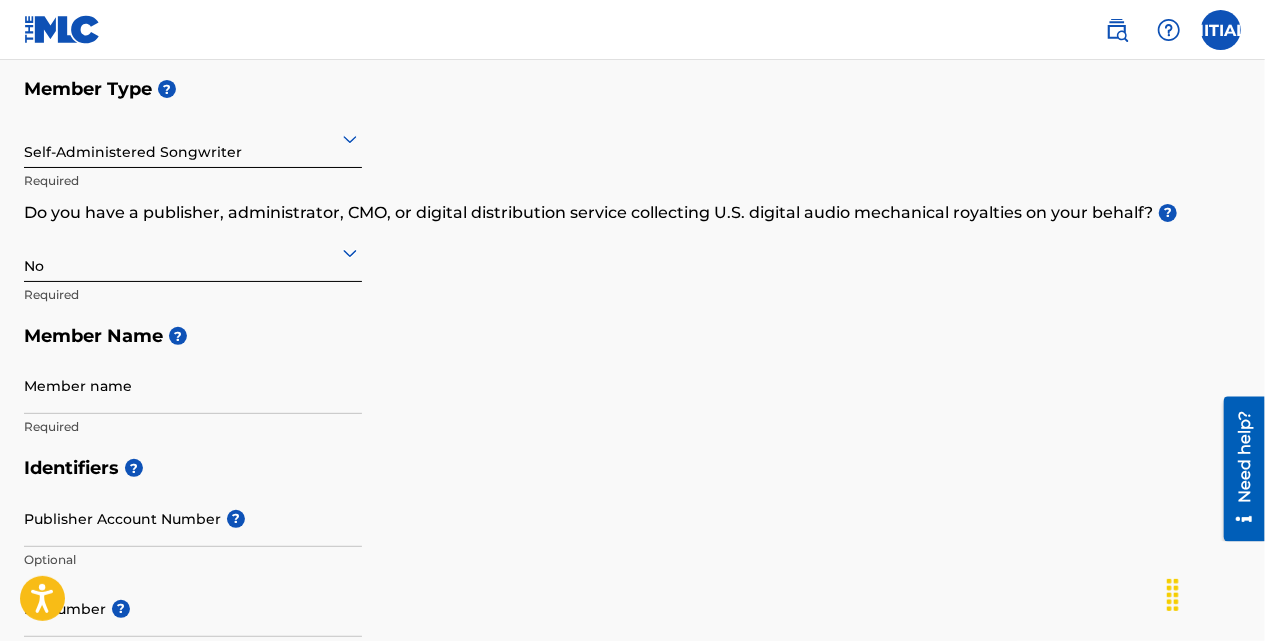 scroll, scrollTop: 221, scrollLeft: 0, axis: vertical 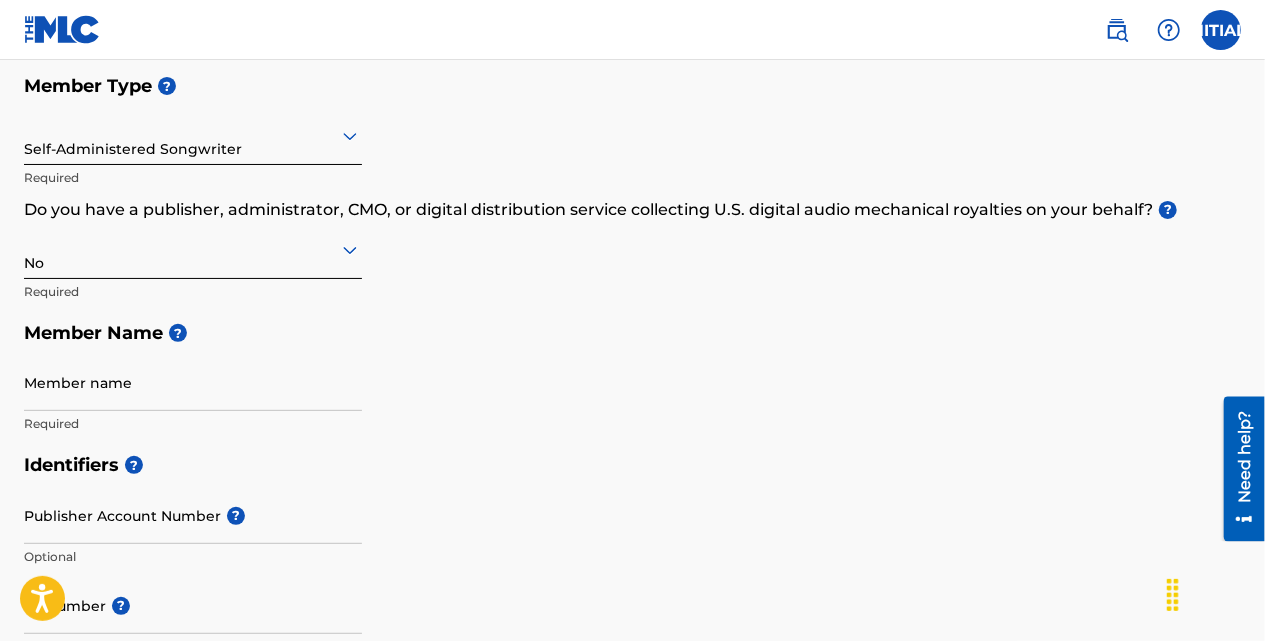 click on "Member name" at bounding box center (193, 382) 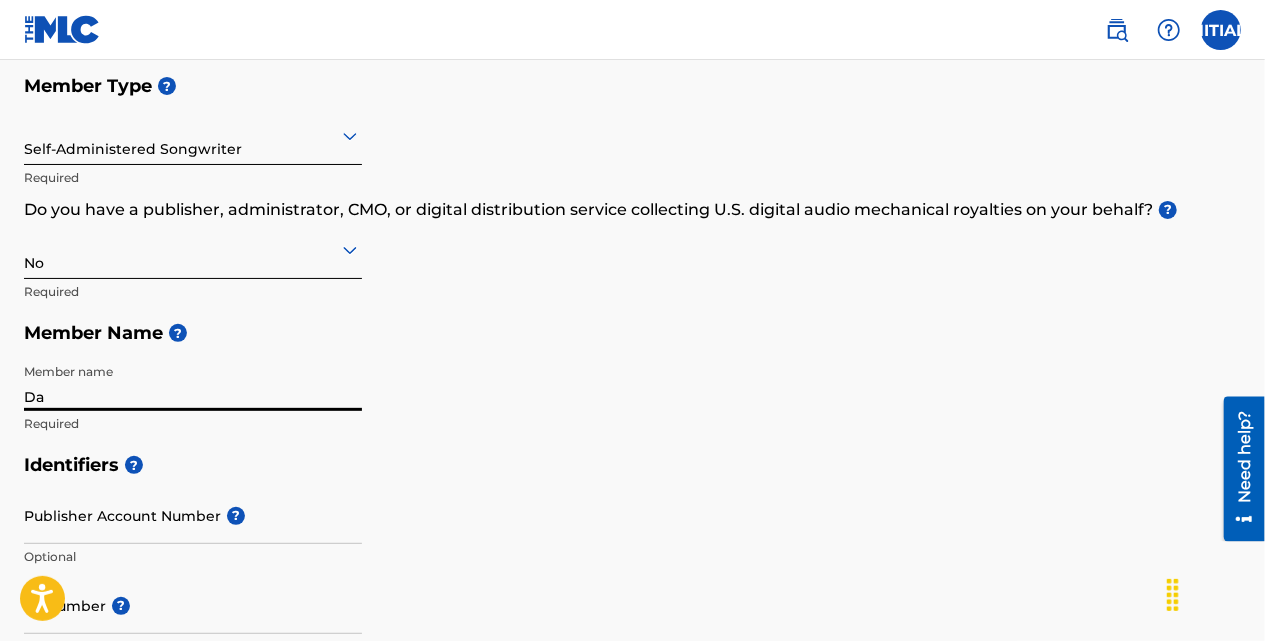 click on "Da" at bounding box center [193, 382] 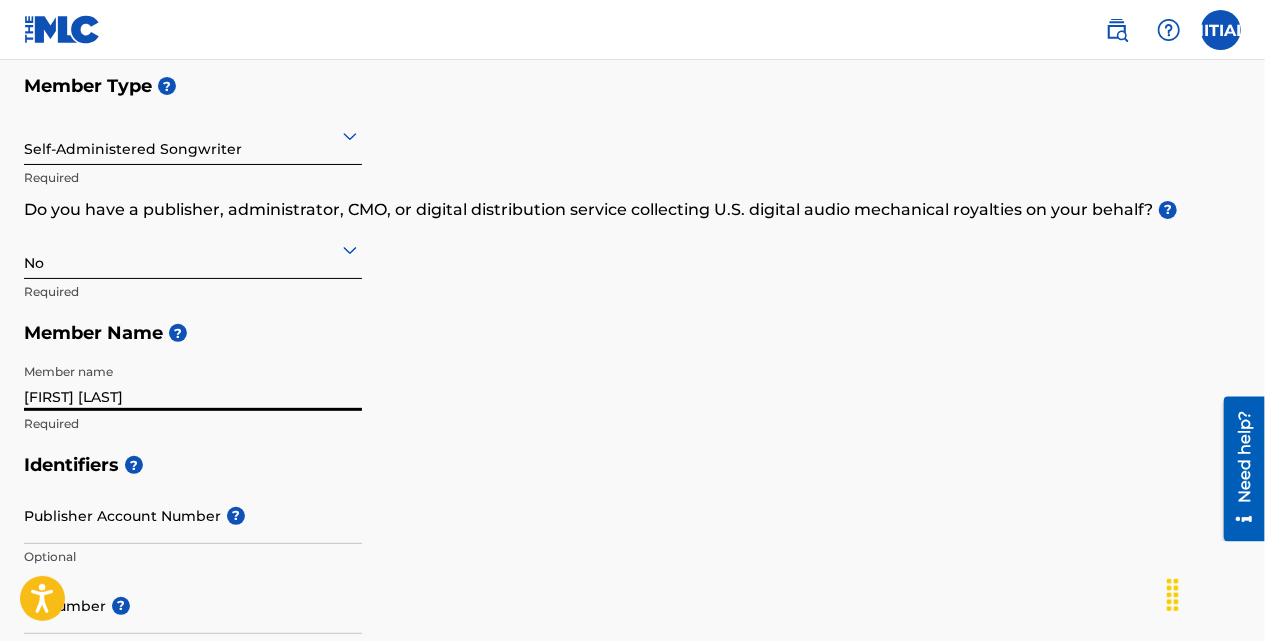 click on "[FIRST] [LAST]" at bounding box center [193, 382] 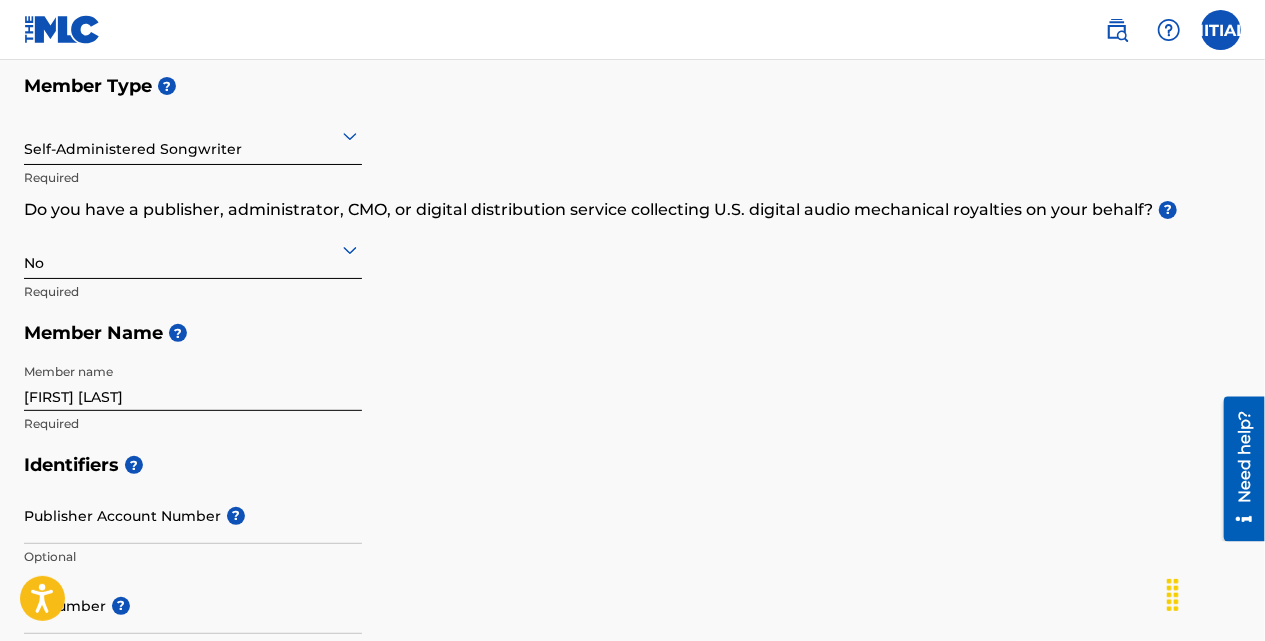click on "Member Type ? Self-Administered Songwriter Required Do you have a publisher, administrator, CMO, or digital distribution service collecting U.S. digital audio mechanical royalties on your behalf? ? No Required Member Name ? Member name David Umoh Required" at bounding box center [632, 254] 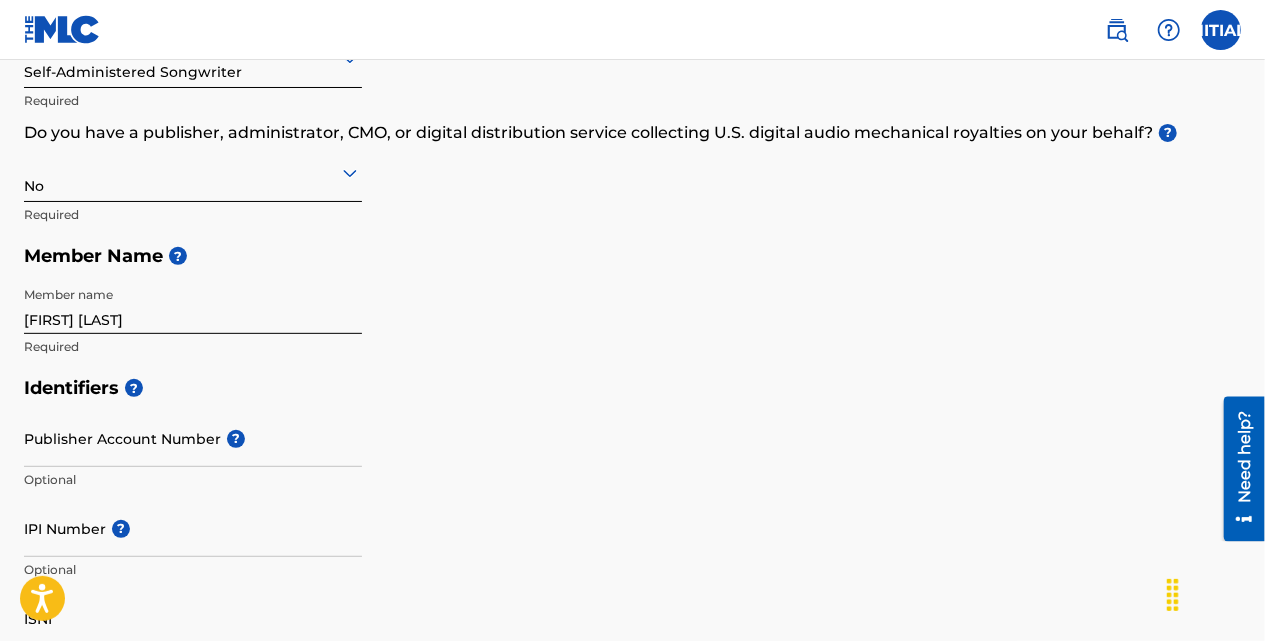 scroll, scrollTop: 299, scrollLeft: 0, axis: vertical 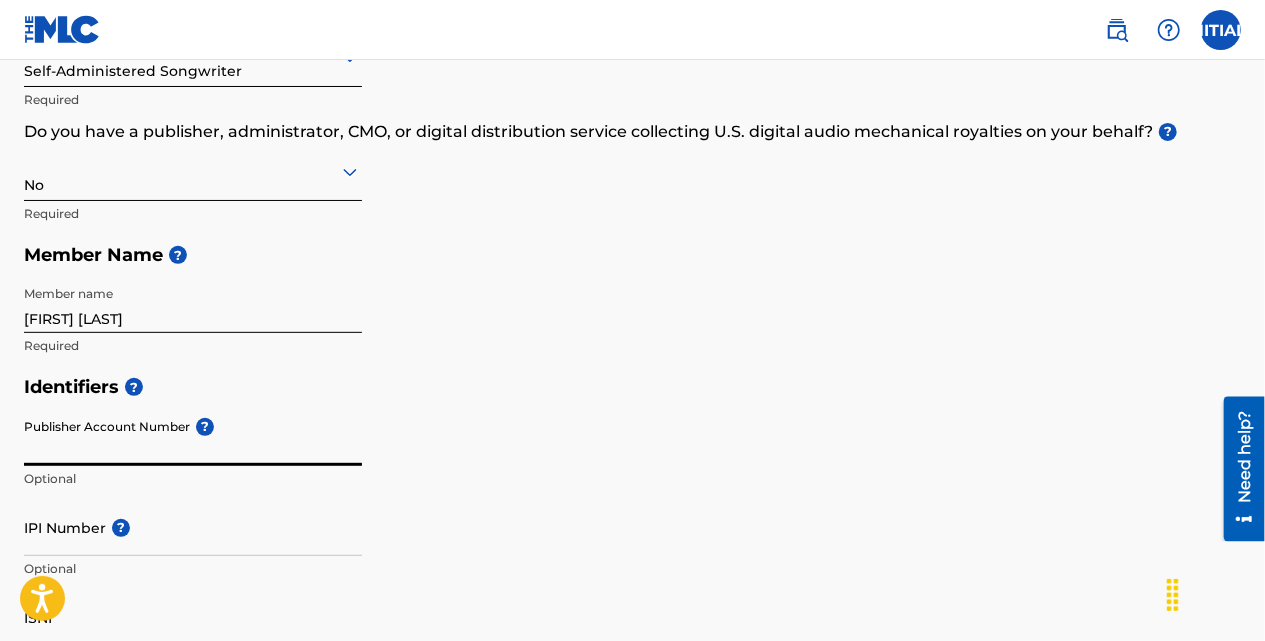click on "Publisher Account Number ?" at bounding box center [193, 437] 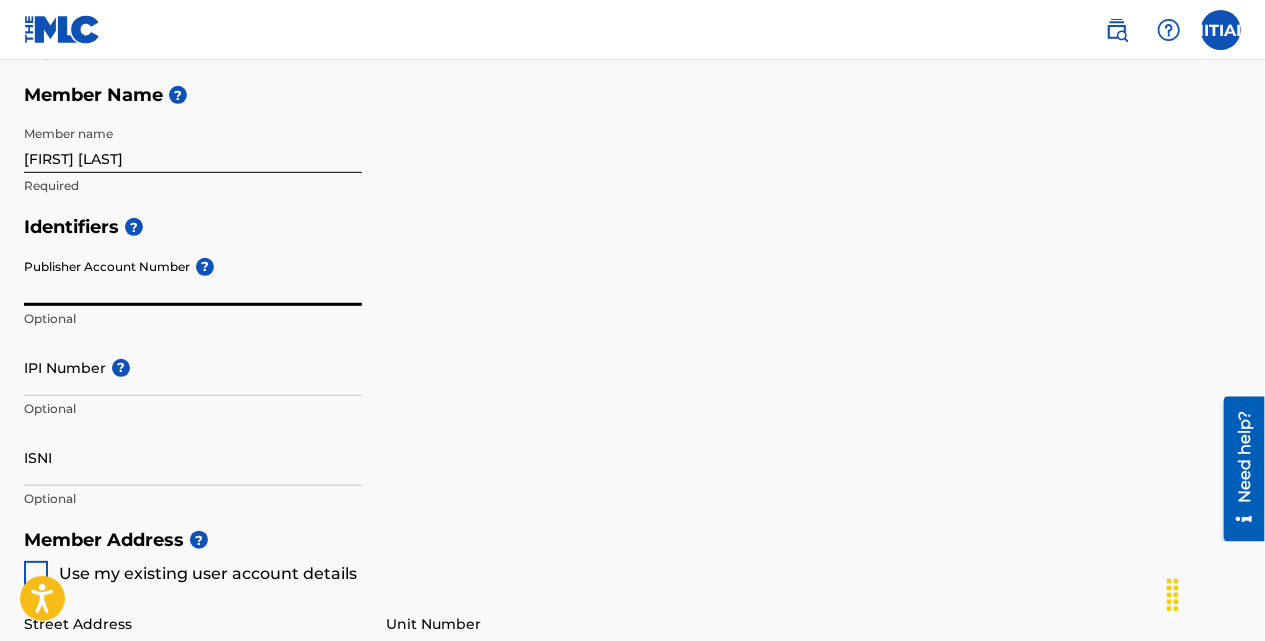 scroll, scrollTop: 468, scrollLeft: 0, axis: vertical 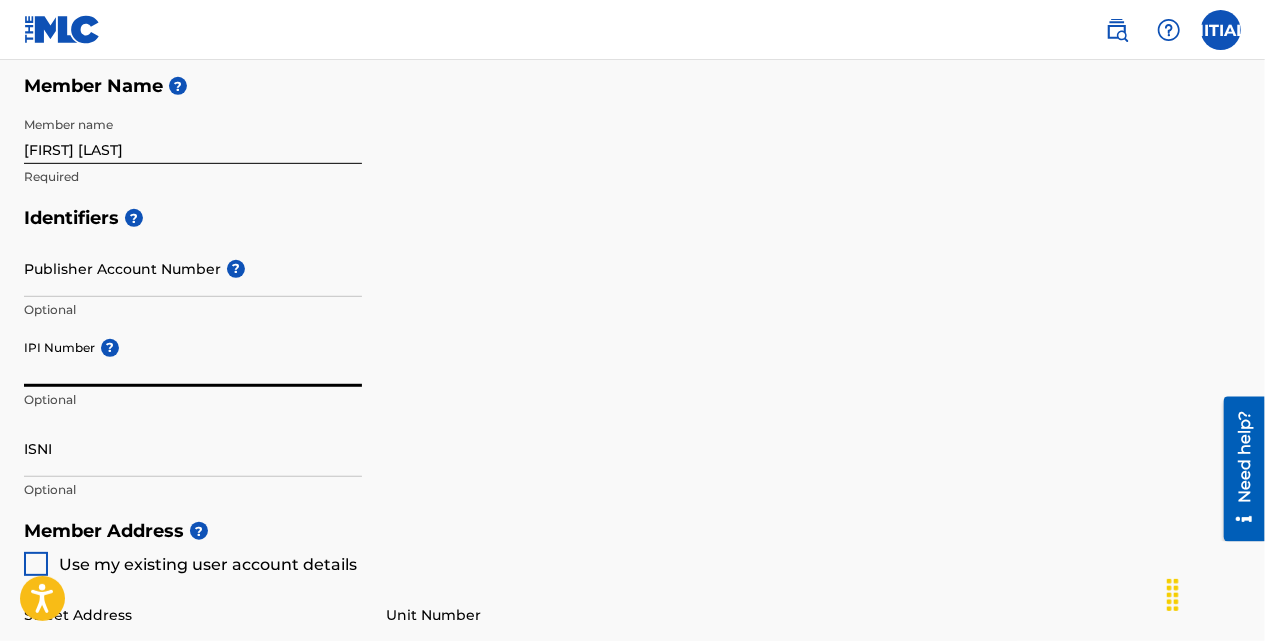 click on "IPI Number ?" at bounding box center (193, 358) 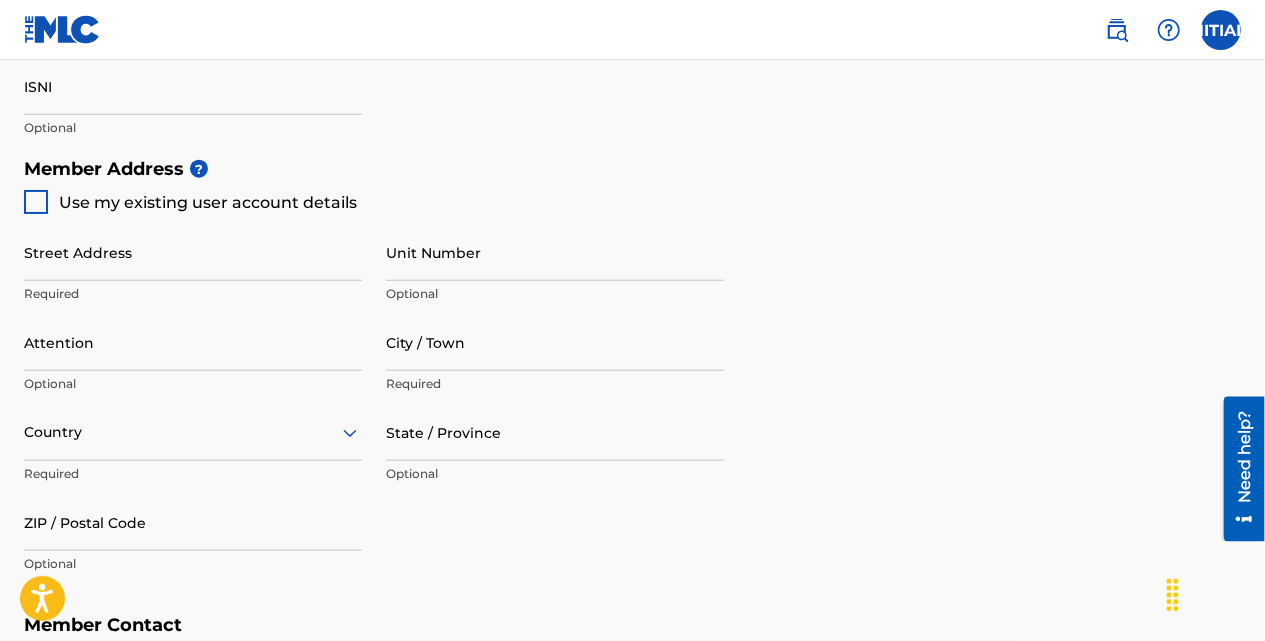 scroll, scrollTop: 842, scrollLeft: 0, axis: vertical 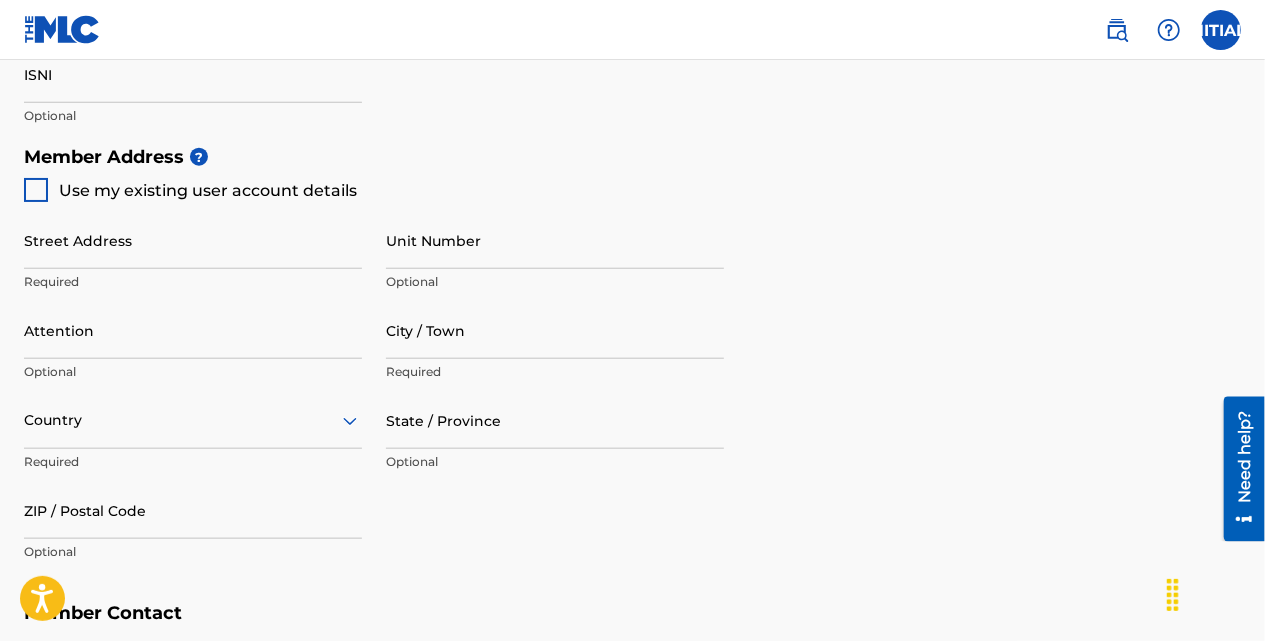 type on "[PHONE]" 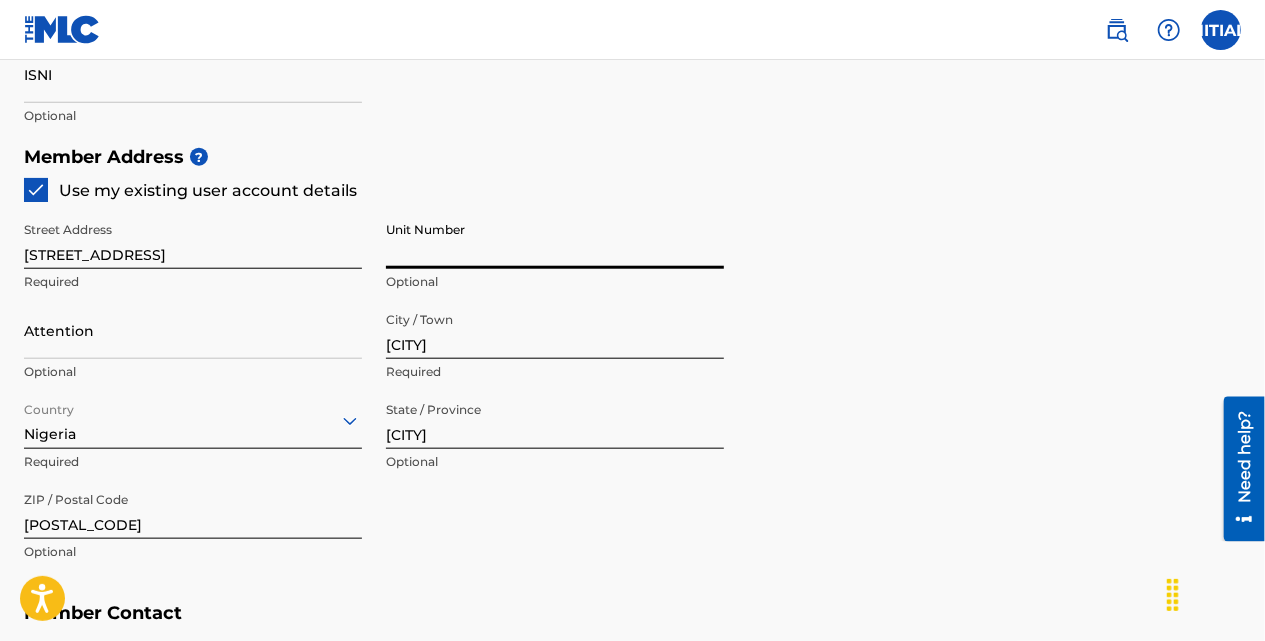 click on "Unit Number" at bounding box center [555, 240] 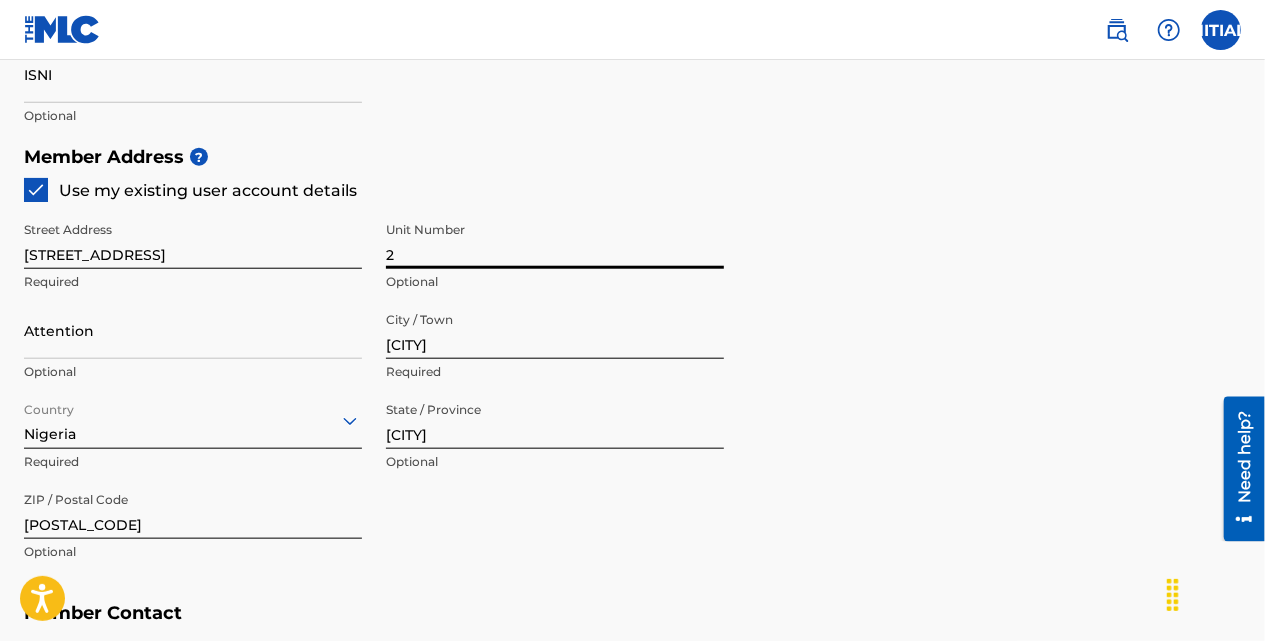 type on "2" 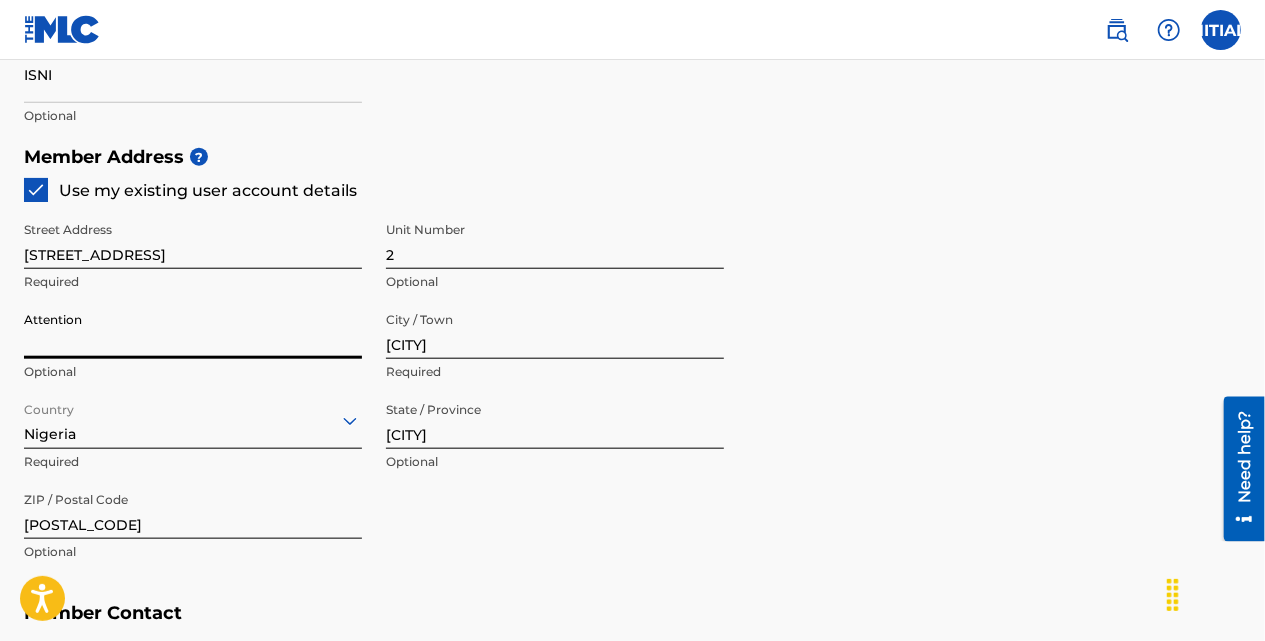click on "Attention" at bounding box center [193, 330] 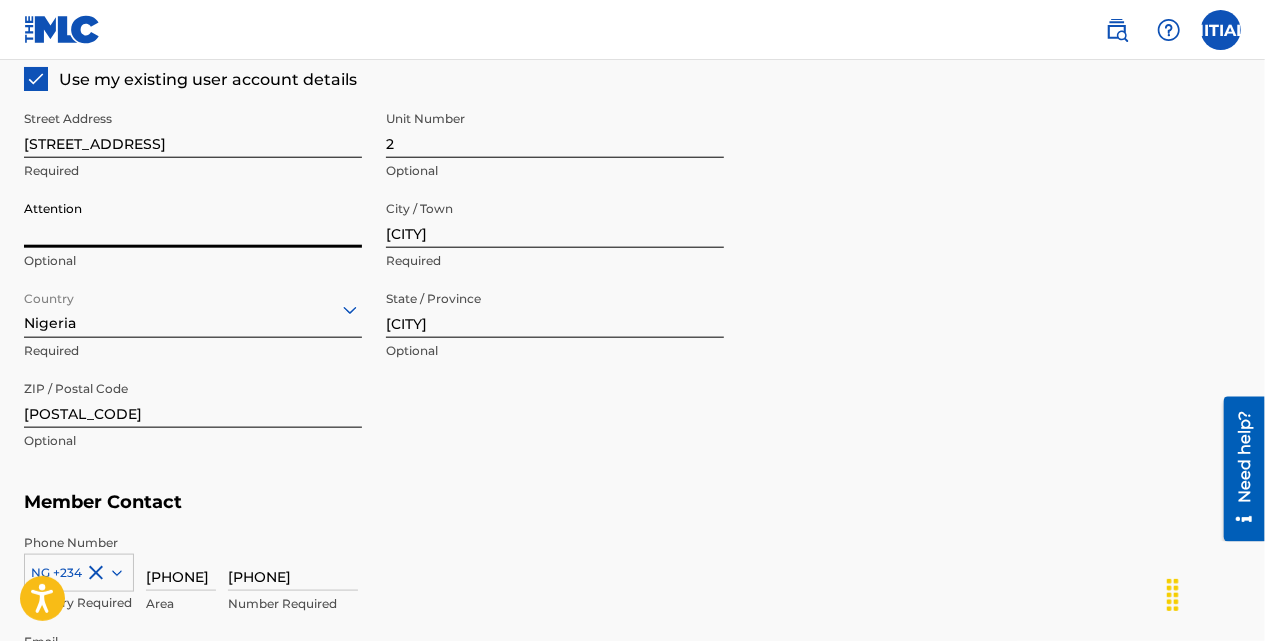 scroll, scrollTop: 959, scrollLeft: 0, axis: vertical 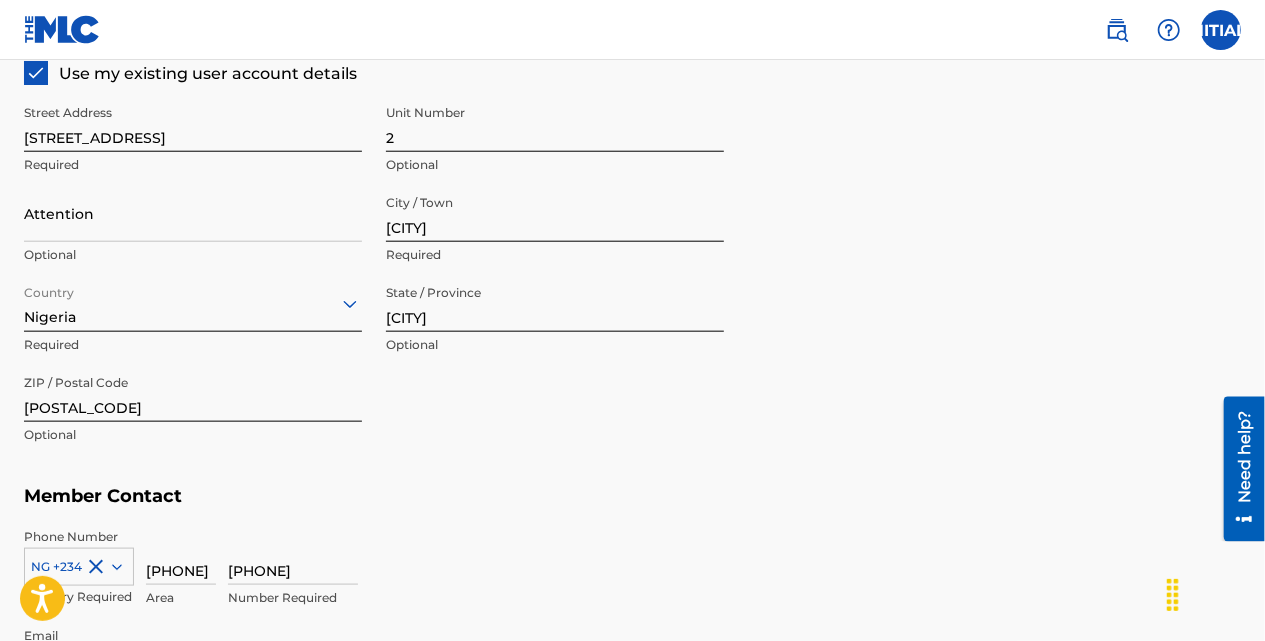 click on "Street Address G66, Road 9, Lekki Gardens Phase 2 Required Unit Number 2 Optional Attention Optional City / Town Eti Osa Required Country Nigeria Required State / Province Lagos Optional ZIP / Postal Code 101111 Optional" at bounding box center [374, 275] 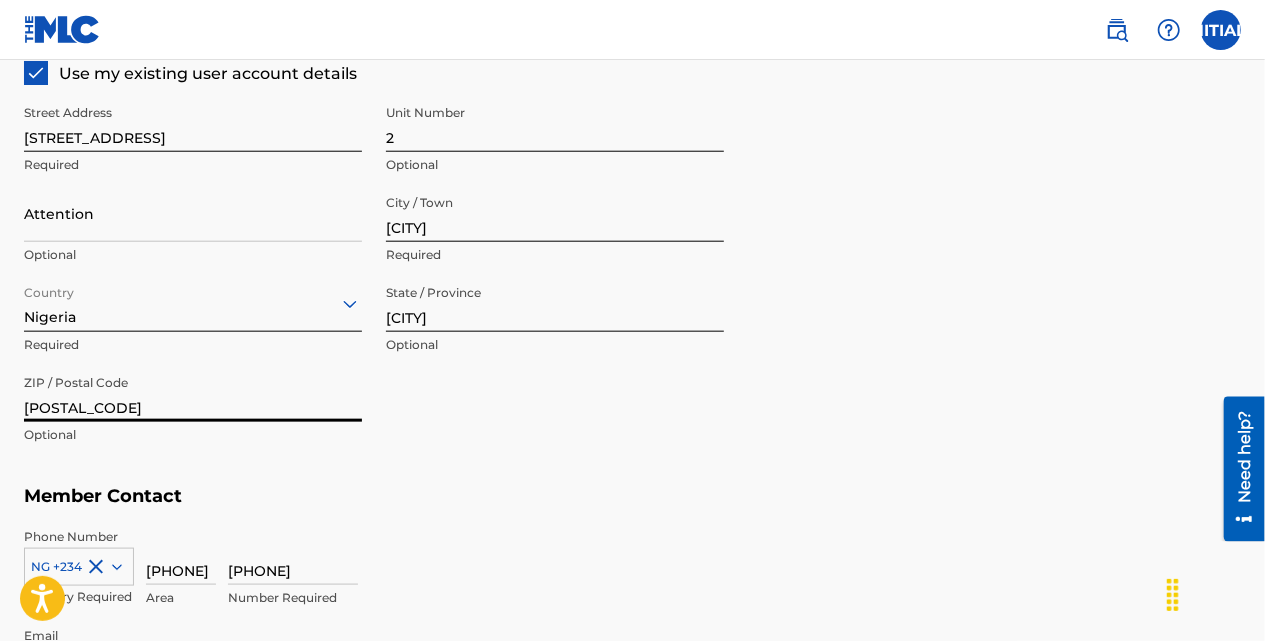 click on "[POSTAL_CODE]" at bounding box center (193, 393) 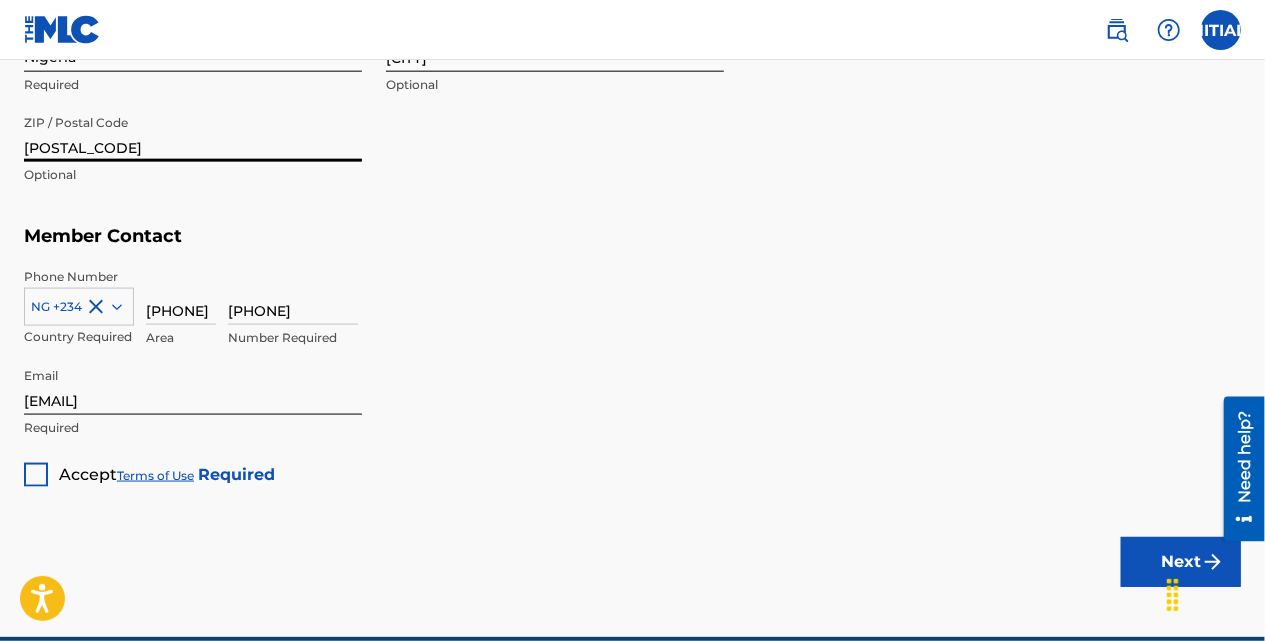 scroll, scrollTop: 1221, scrollLeft: 0, axis: vertical 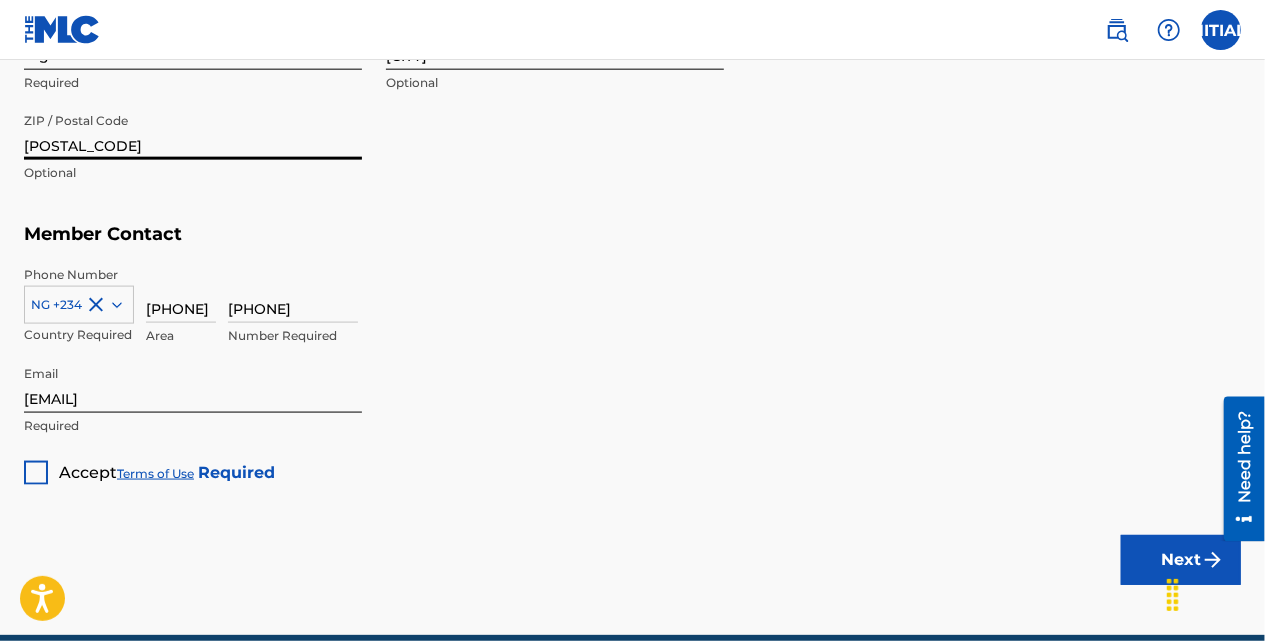 type on "[POSTAL_CODE]" 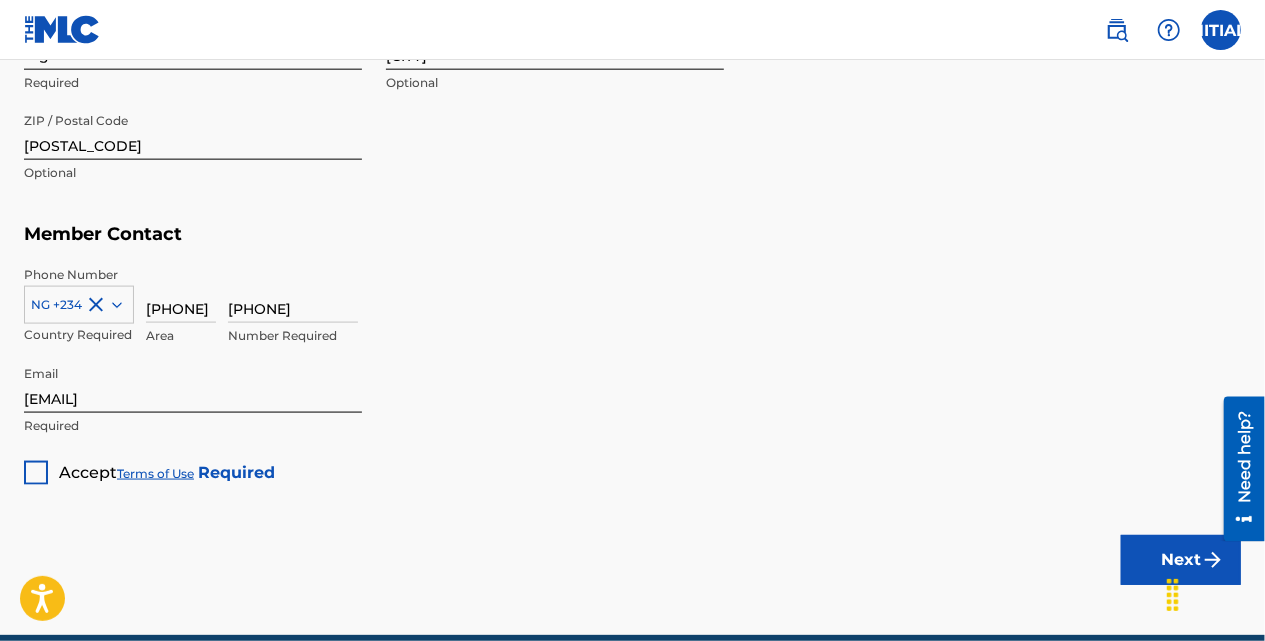 click at bounding box center [36, 473] 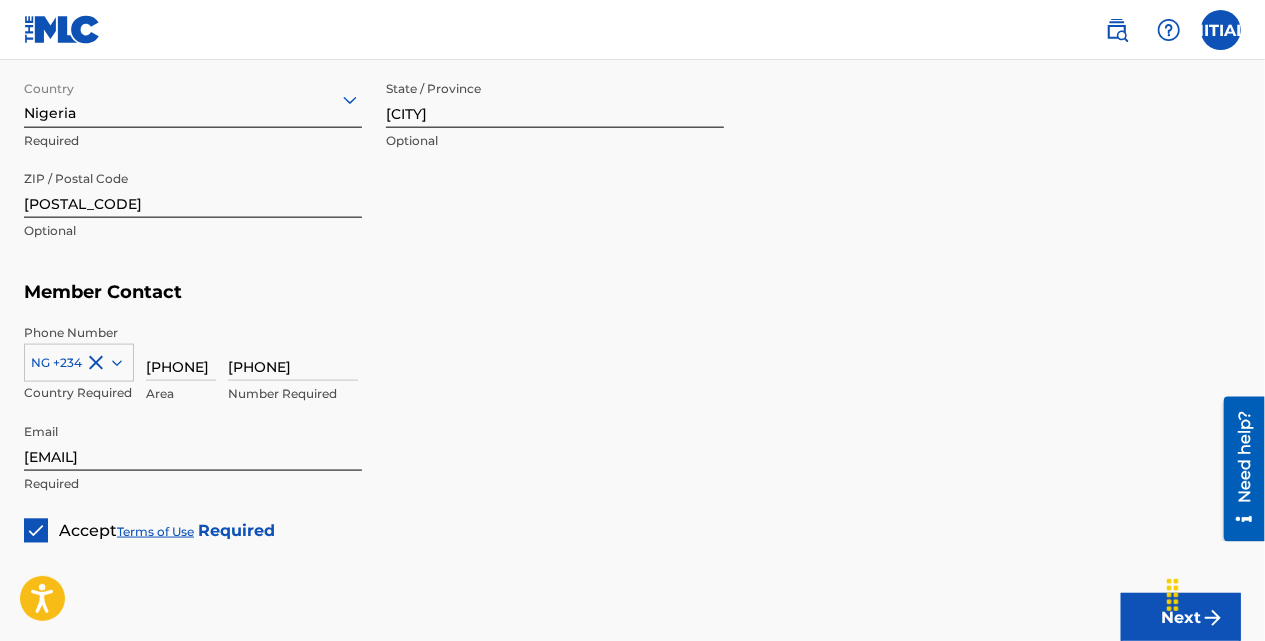 scroll, scrollTop: 1310, scrollLeft: 0, axis: vertical 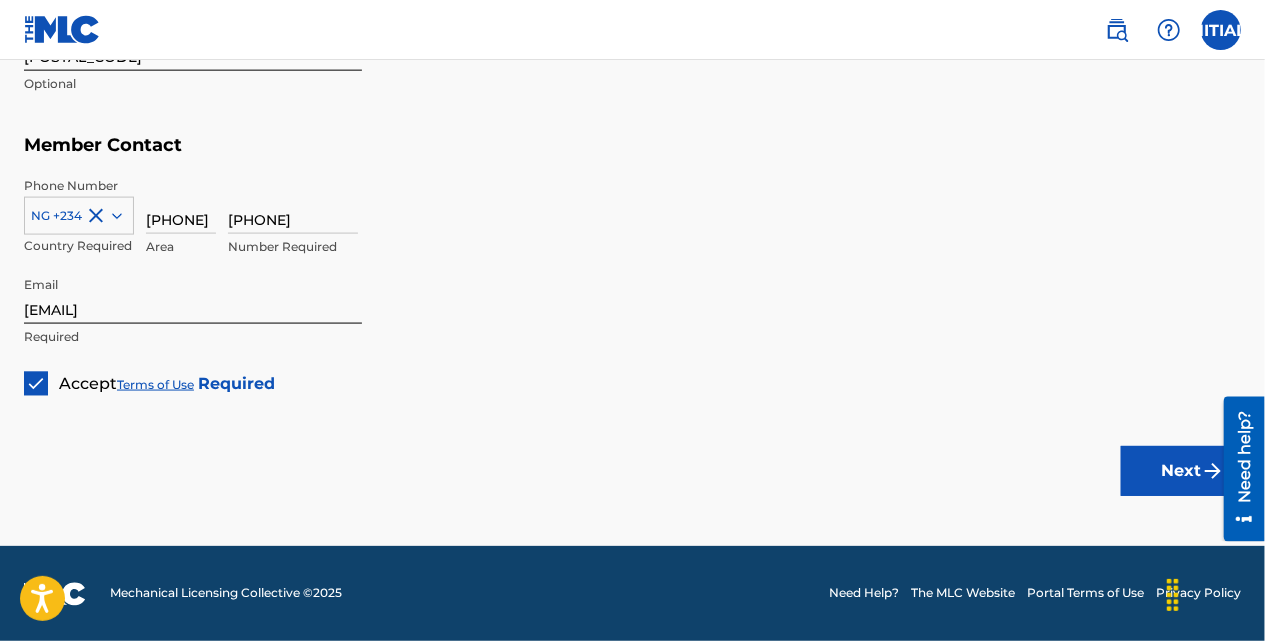 click on "Next" at bounding box center (1181, 471) 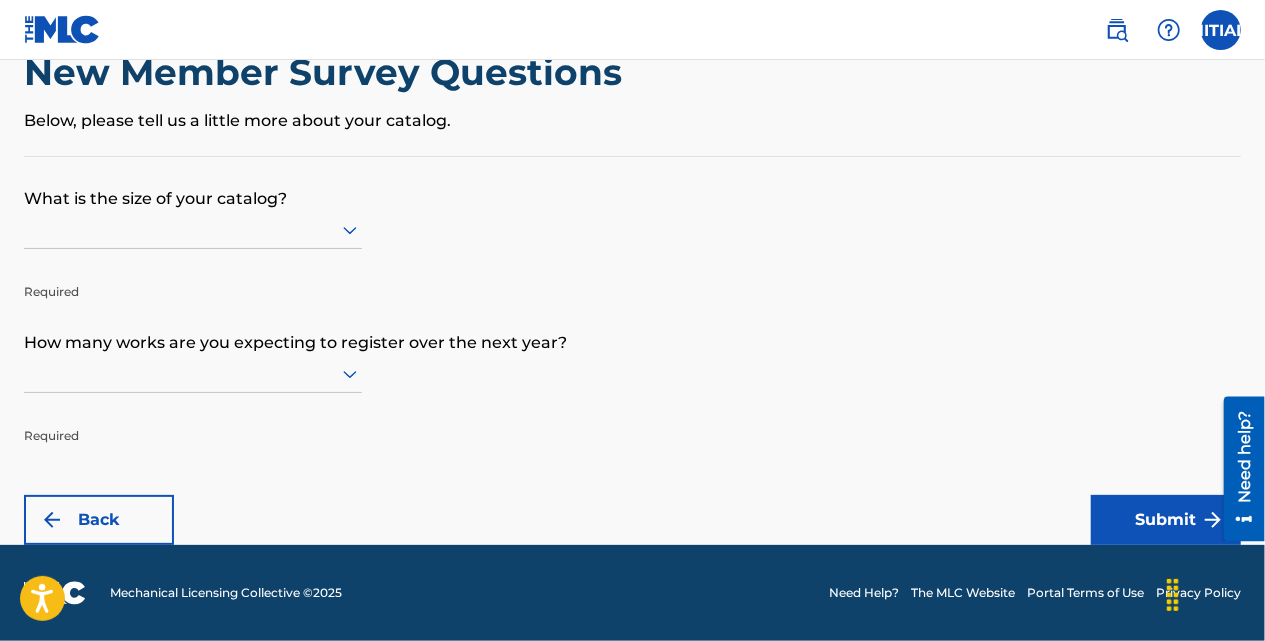 scroll, scrollTop: 0, scrollLeft: 0, axis: both 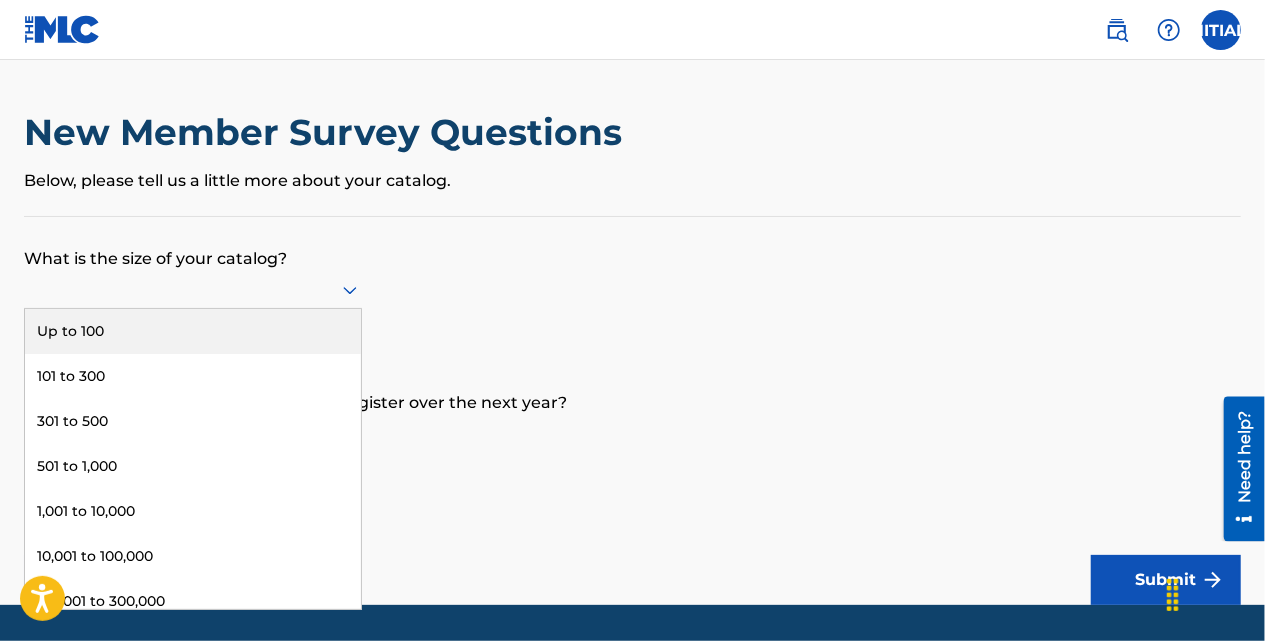 click at bounding box center [193, 289] 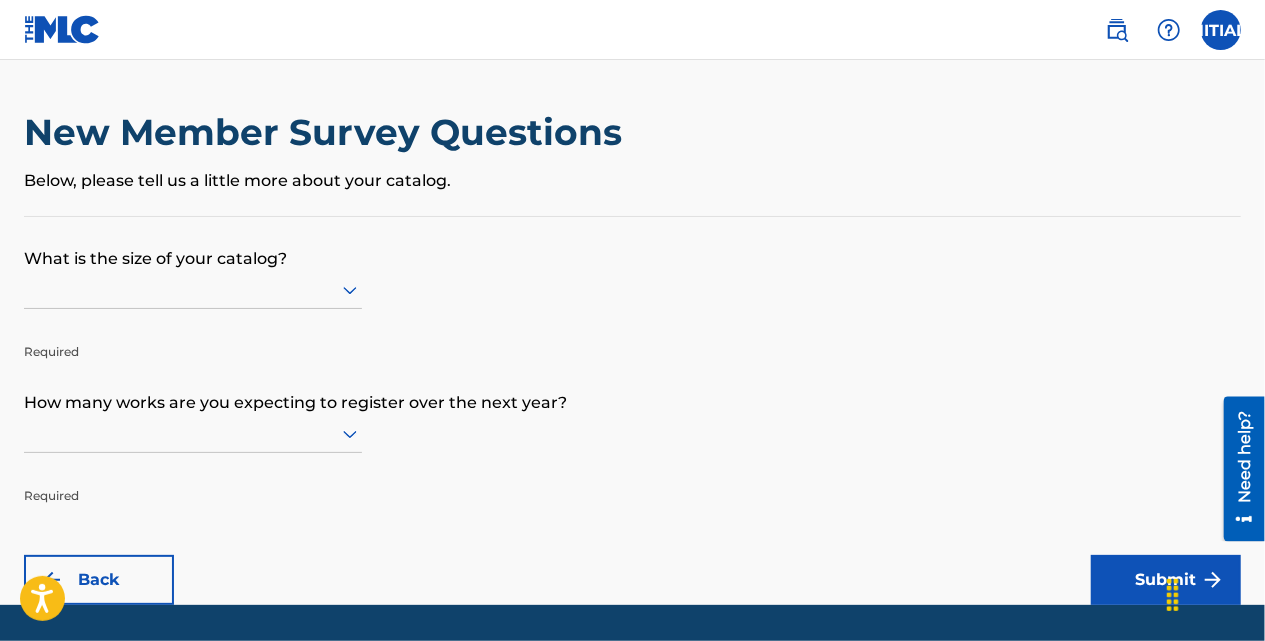 click on "What is the size of your catalog?" at bounding box center [632, 244] 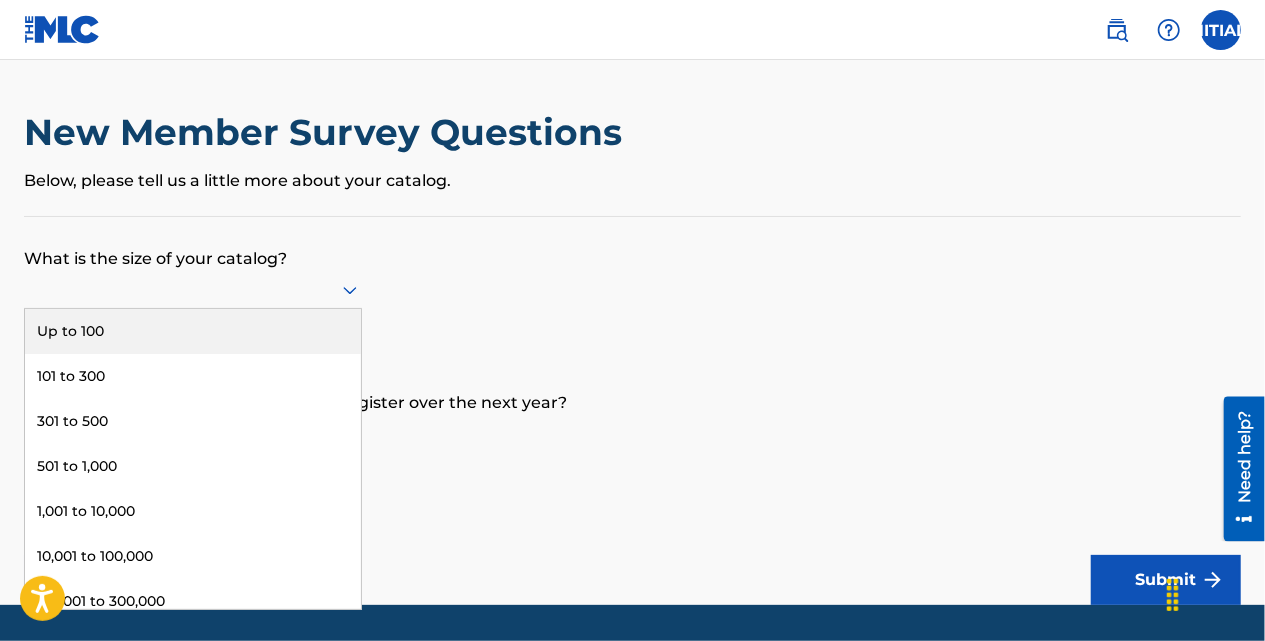 click at bounding box center (193, 289) 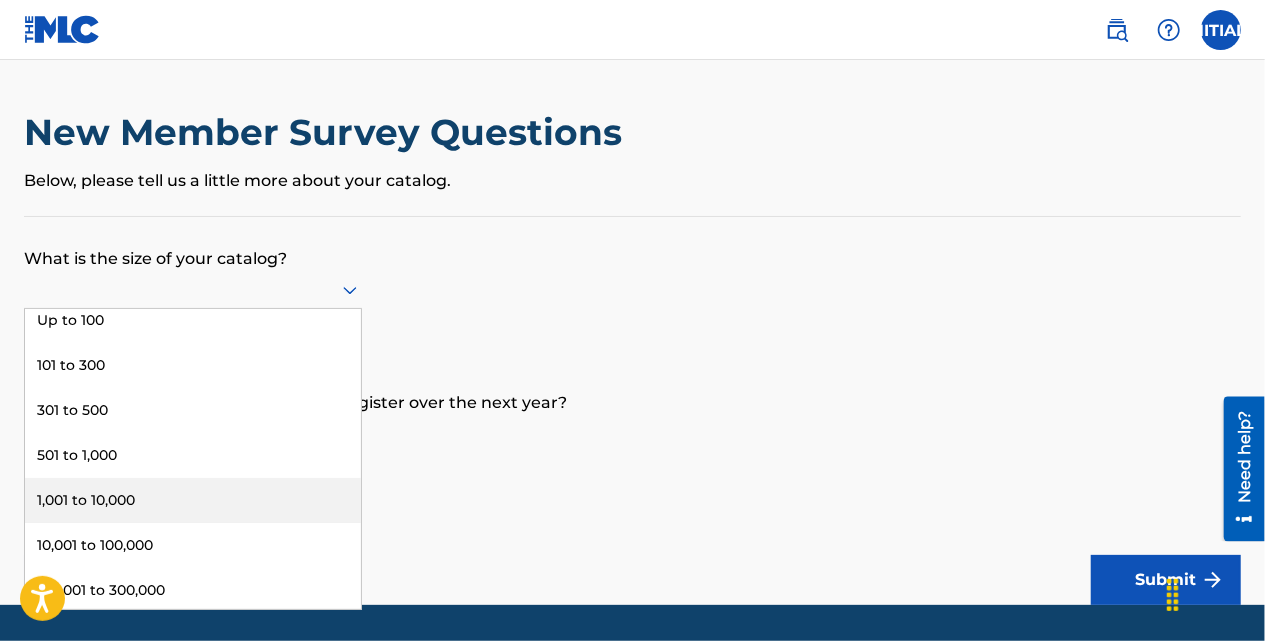 scroll, scrollTop: 0, scrollLeft: 0, axis: both 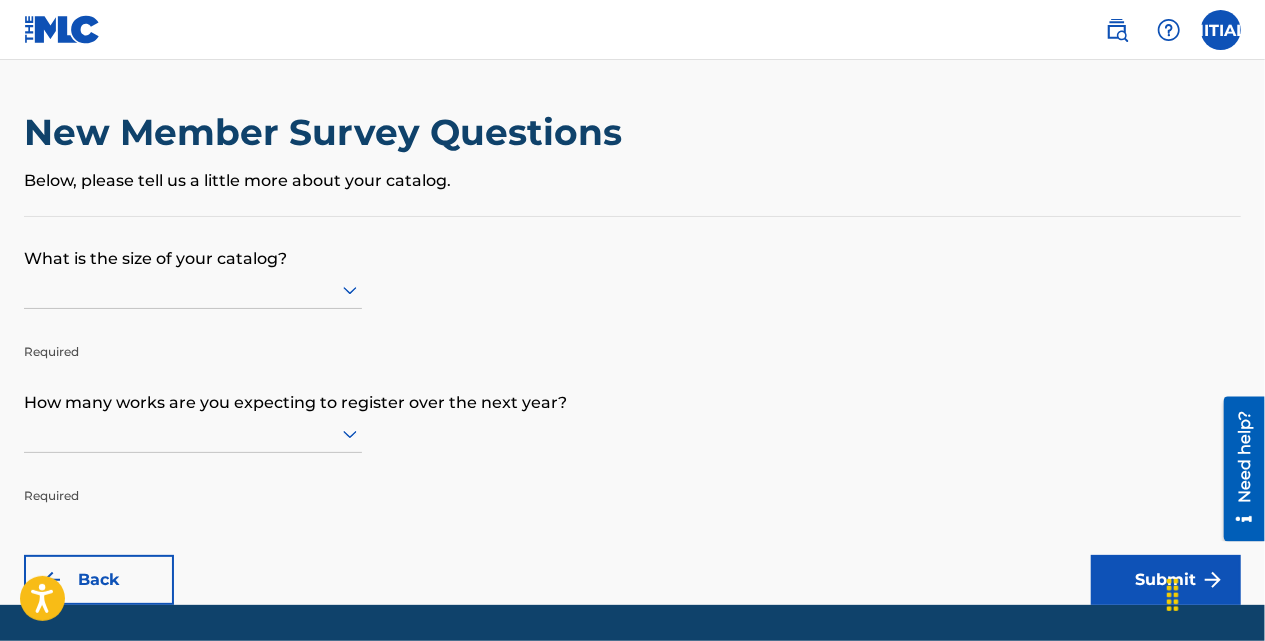 click on "What is the size of your catalog? Required How many works are you expecting to register over the next year? Required Back Submit" at bounding box center (632, 411) 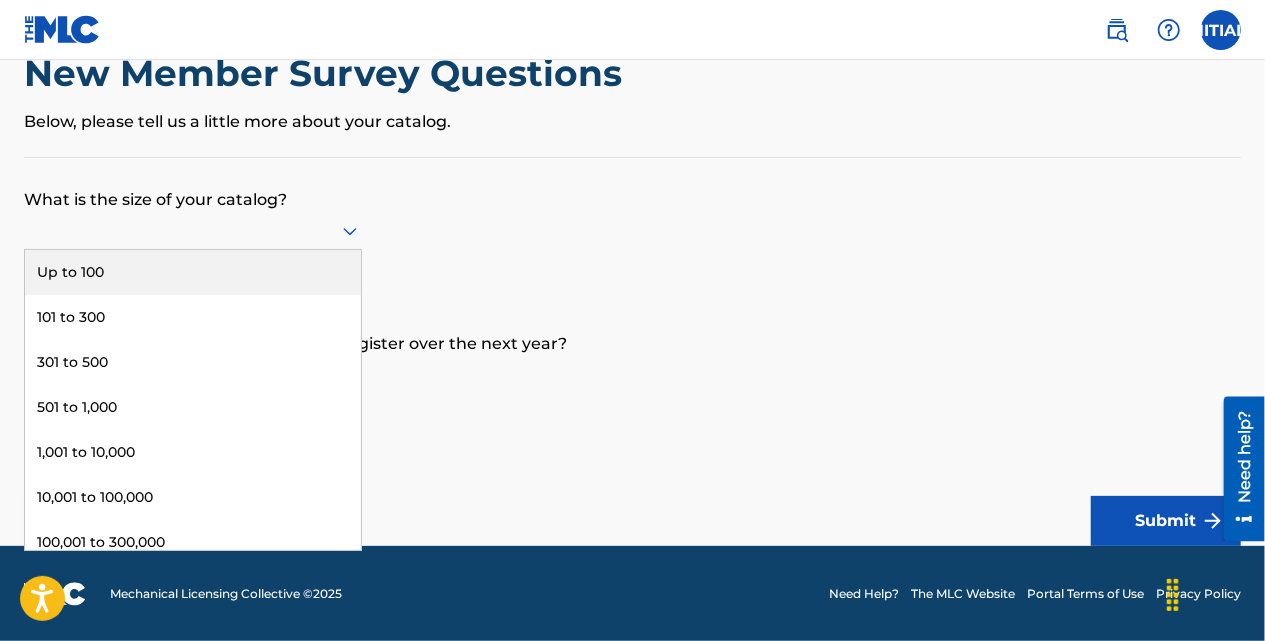 click at bounding box center (193, 230) 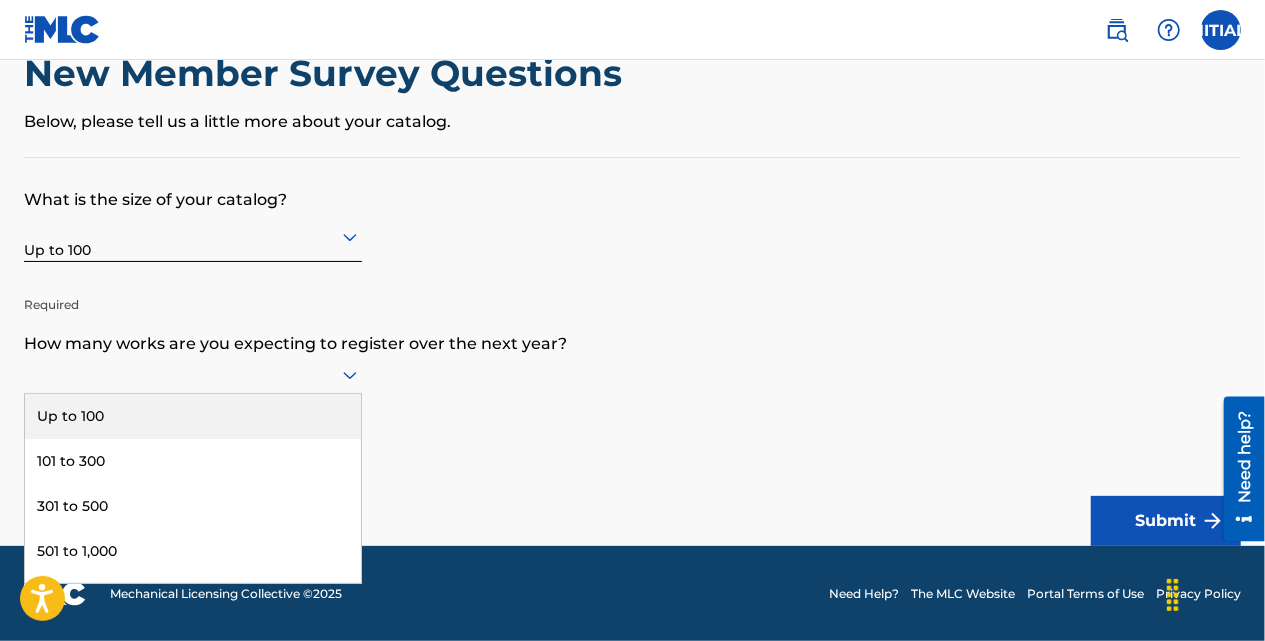 click 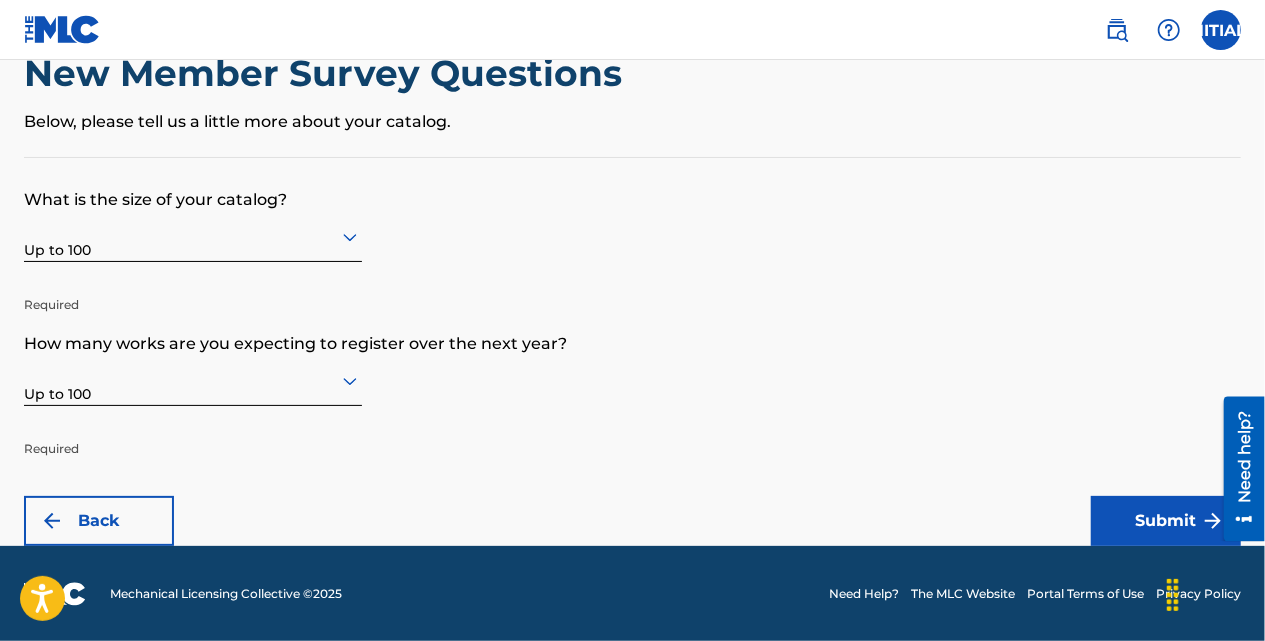 click on "Back" at bounding box center (99, 521) 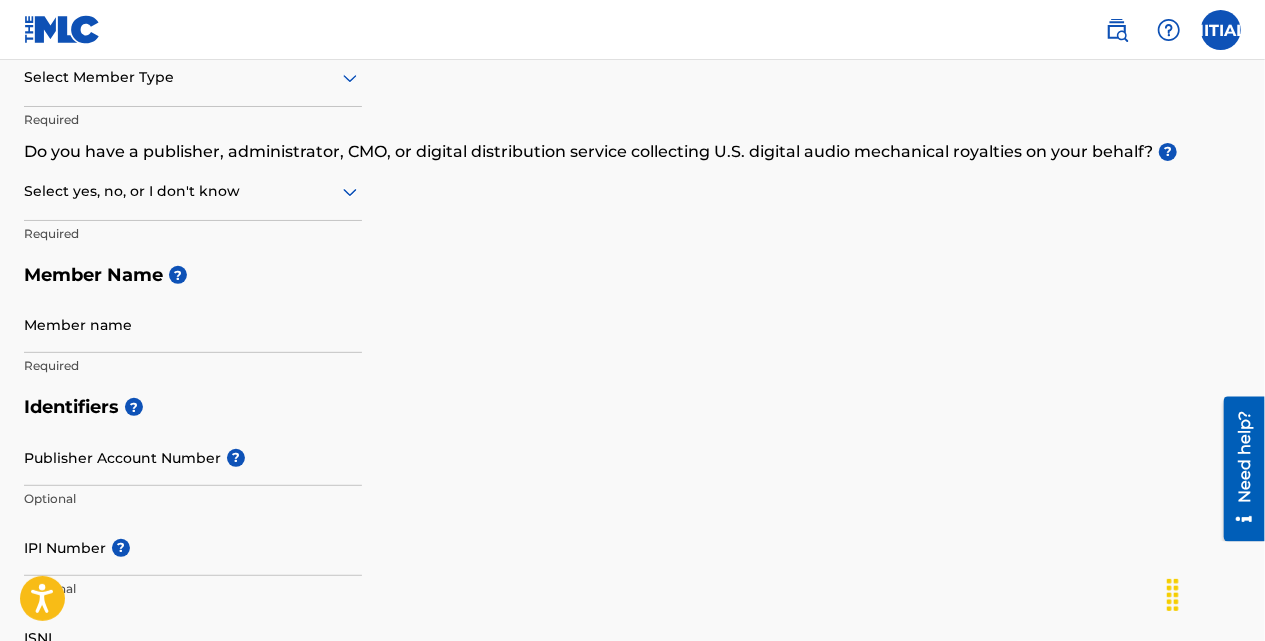 scroll, scrollTop: 234, scrollLeft: 0, axis: vertical 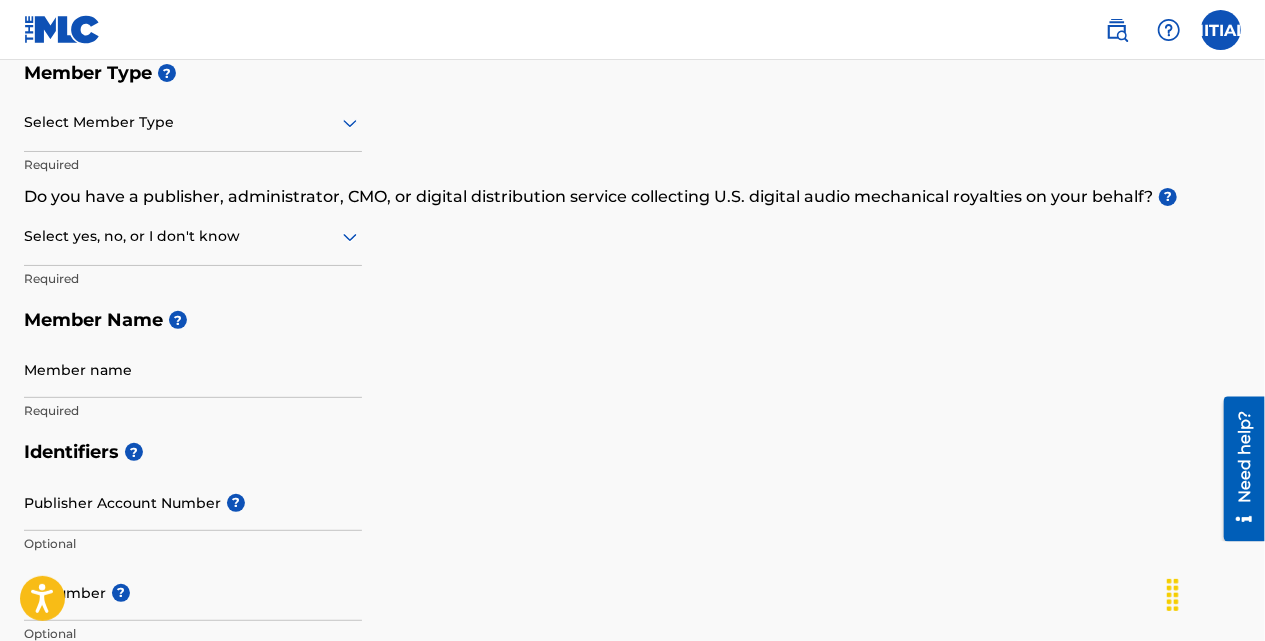 click on "Member name" at bounding box center [193, 369] 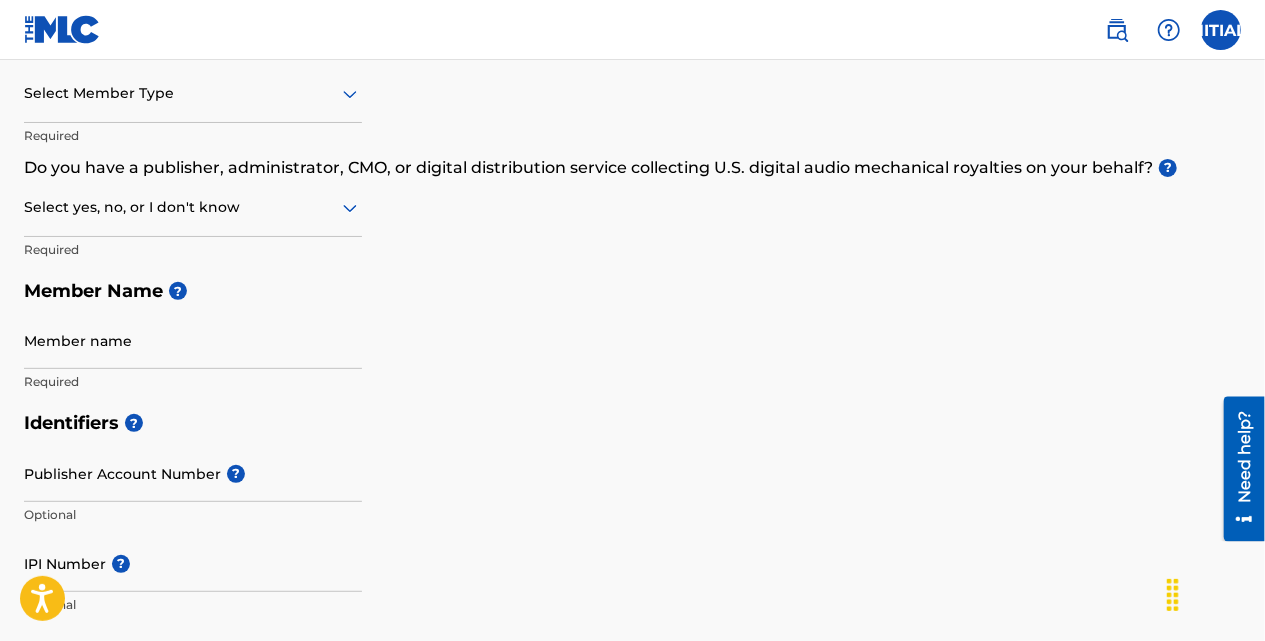 scroll, scrollTop: 264, scrollLeft: 0, axis: vertical 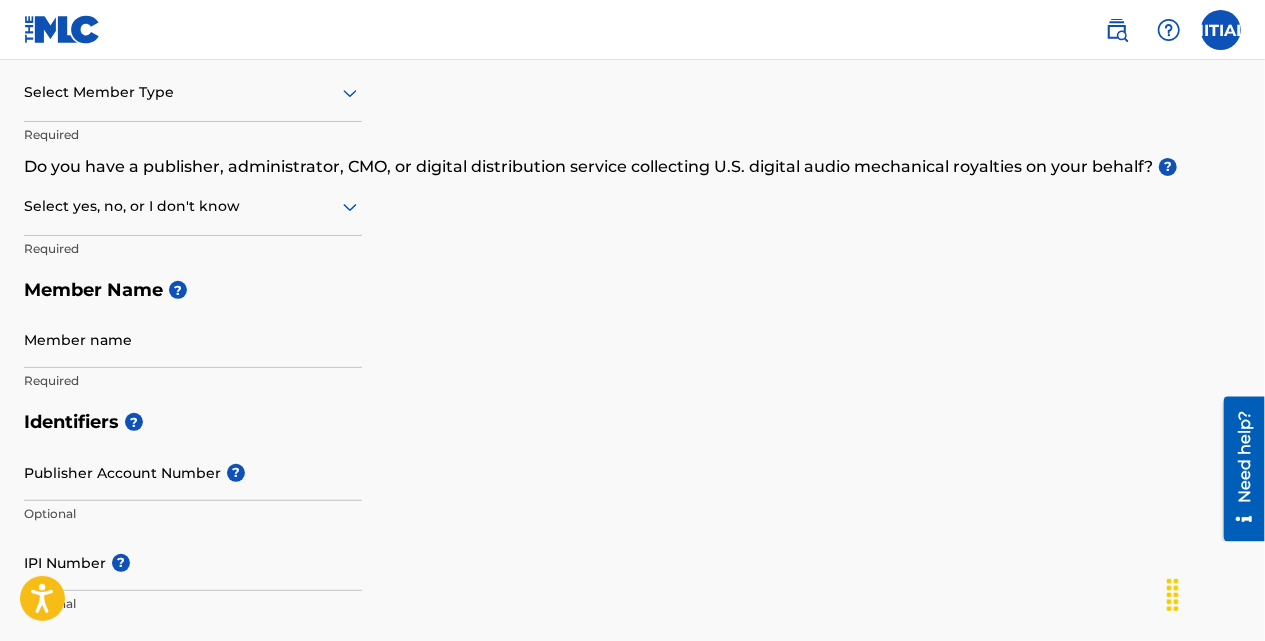 click on "Member name" at bounding box center (193, 339) 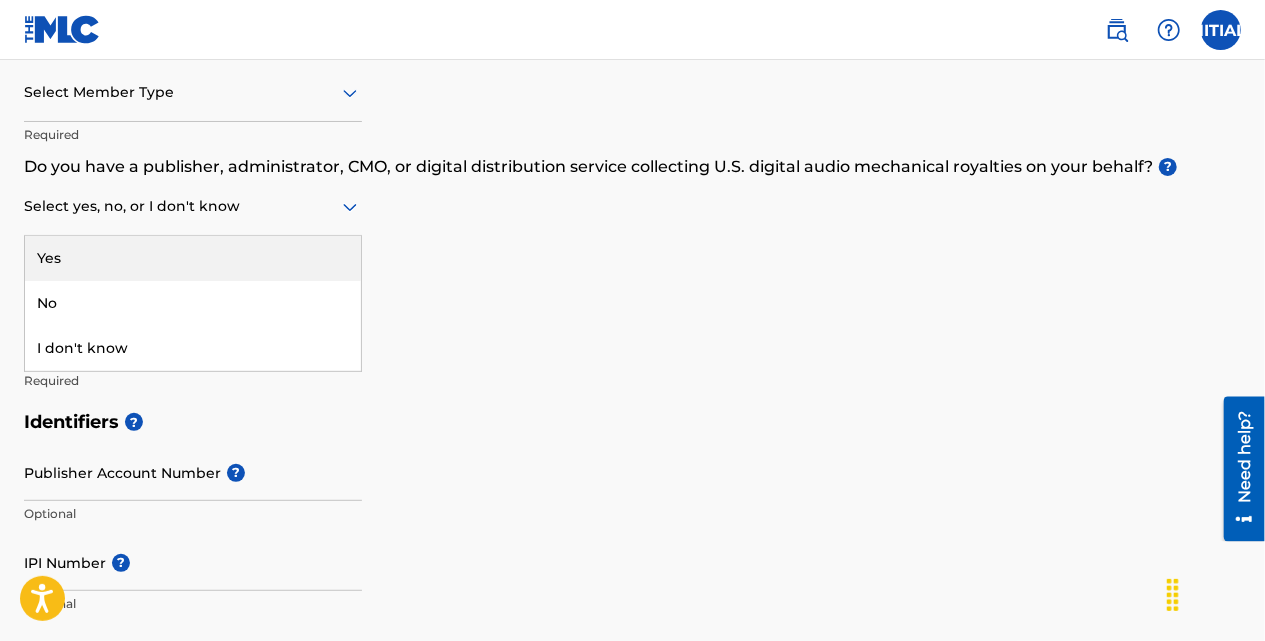 click at bounding box center [193, 206] 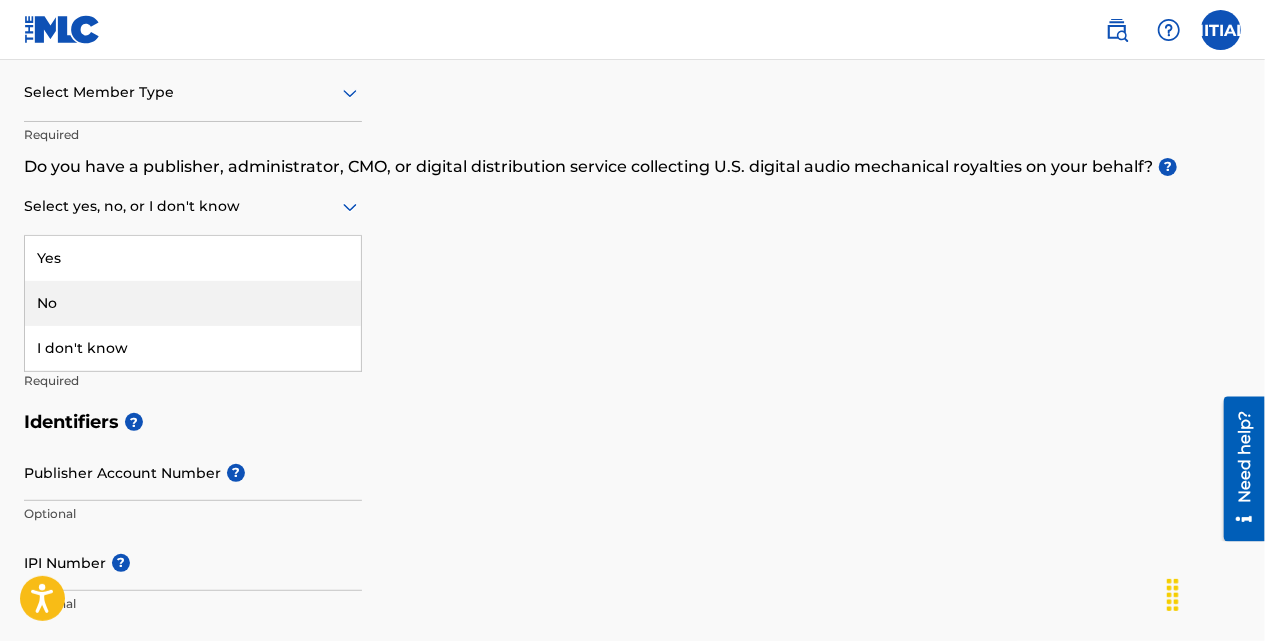 click on "No" at bounding box center [193, 303] 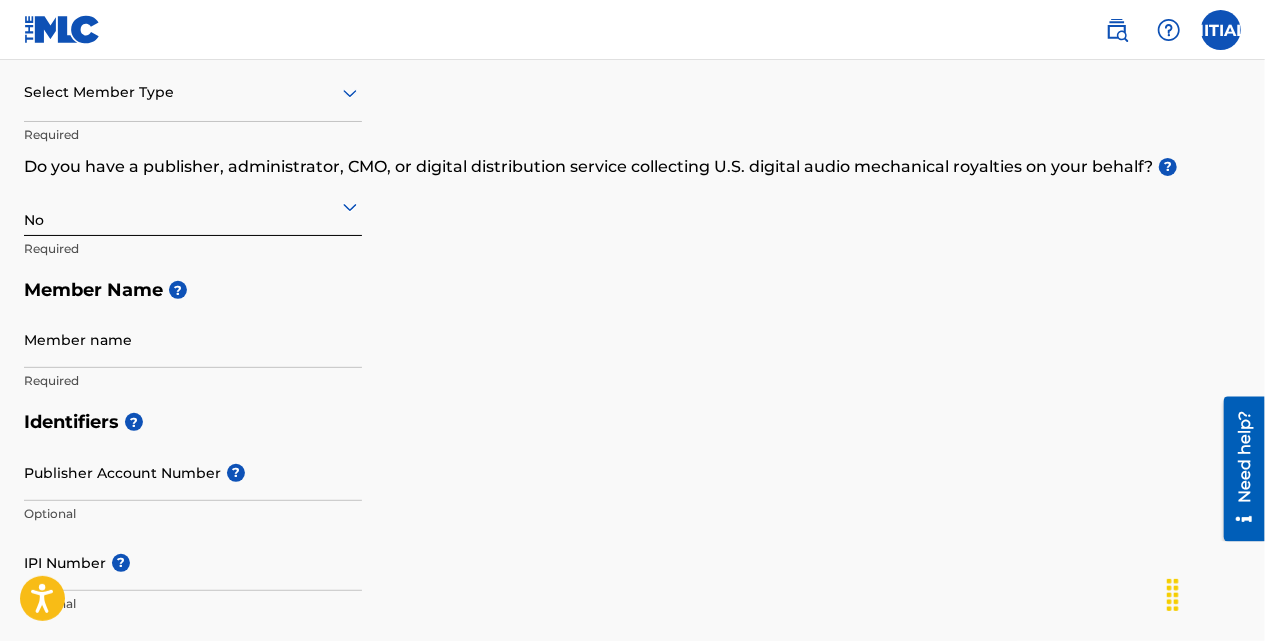 click at bounding box center (193, 92) 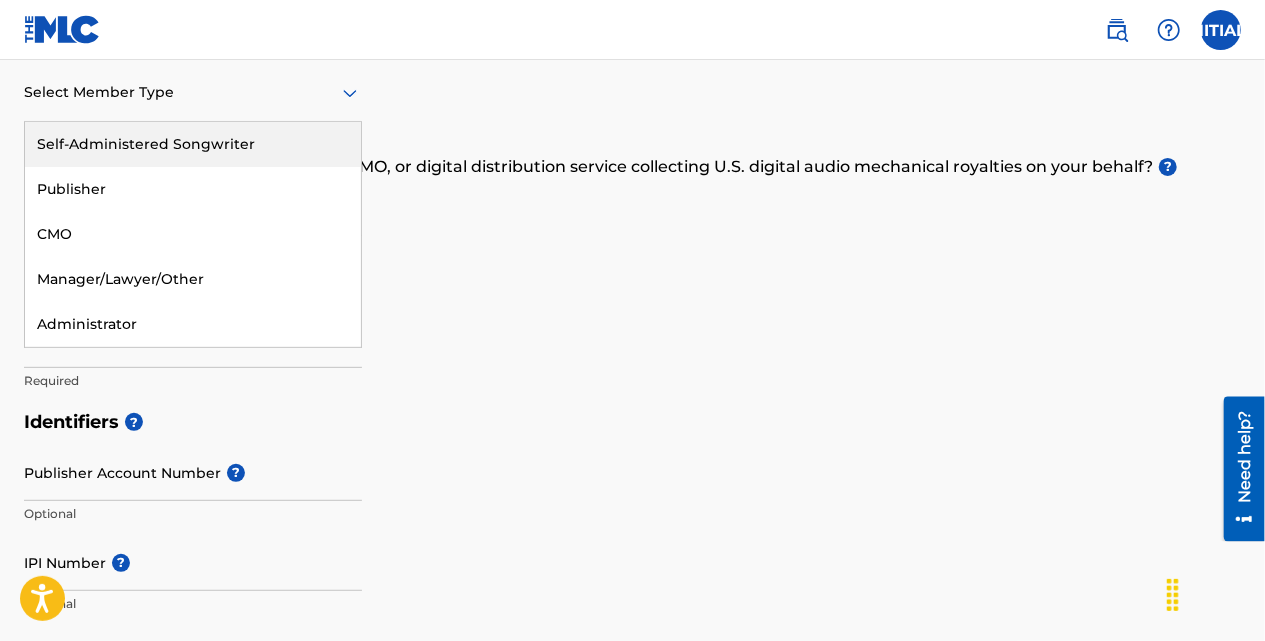 click on "Self-Administered Songwriter" at bounding box center [193, 144] 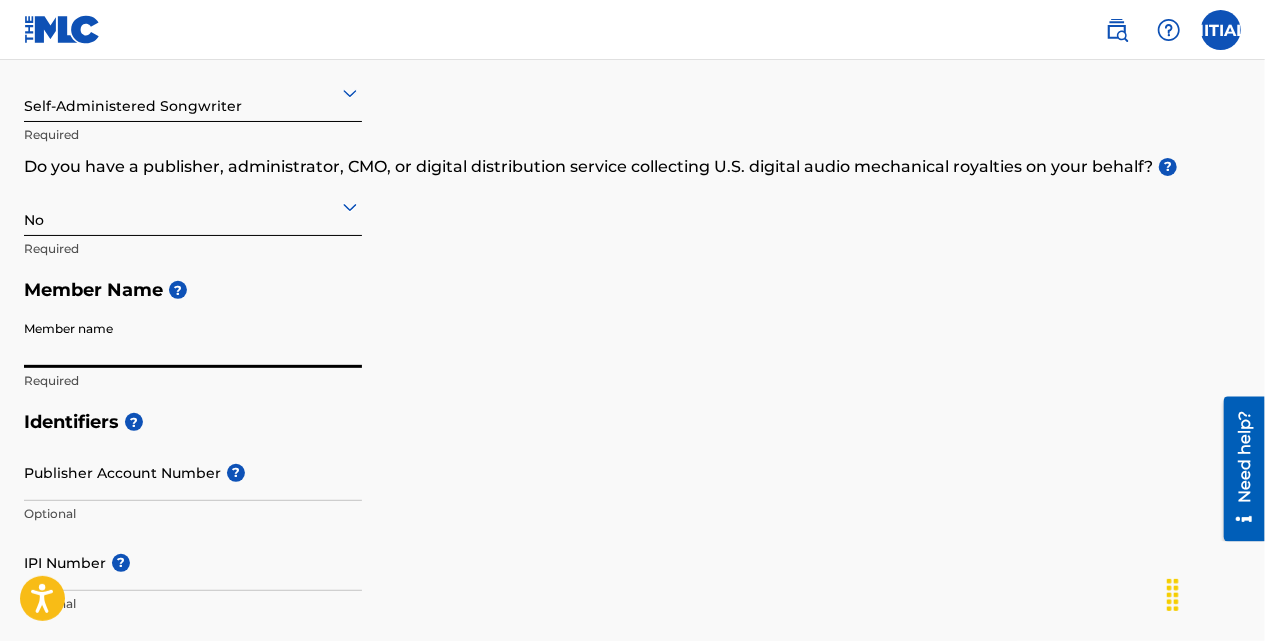 click on "Member name" at bounding box center (193, 339) 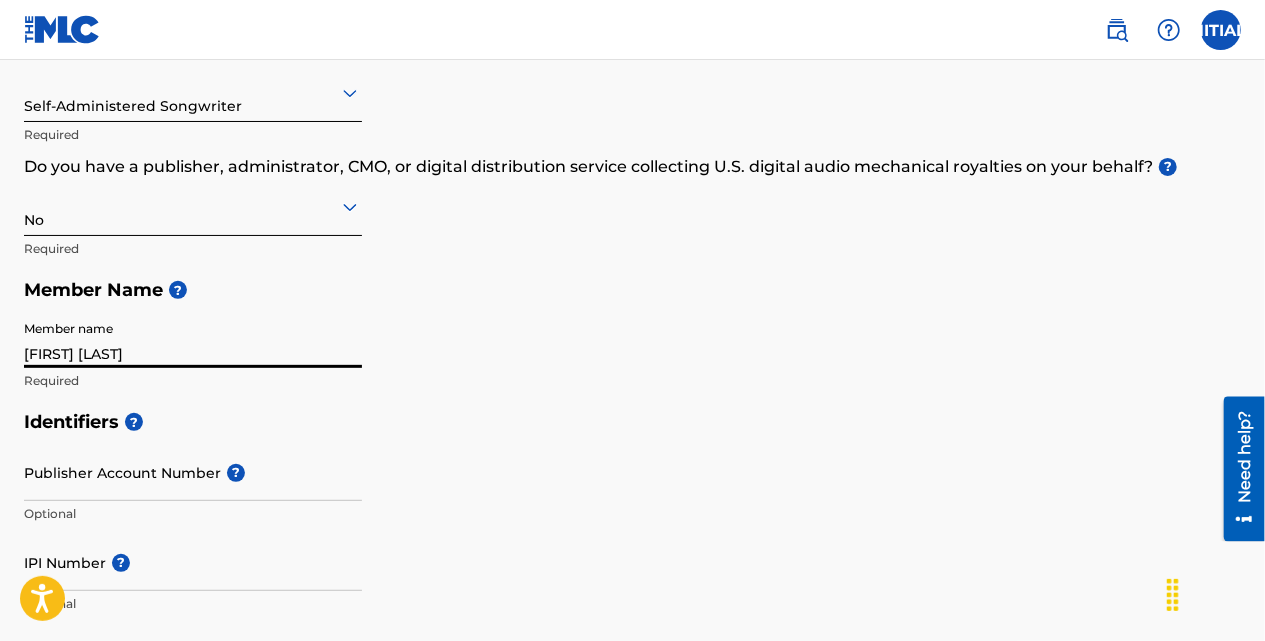 type on "[PHONE]" 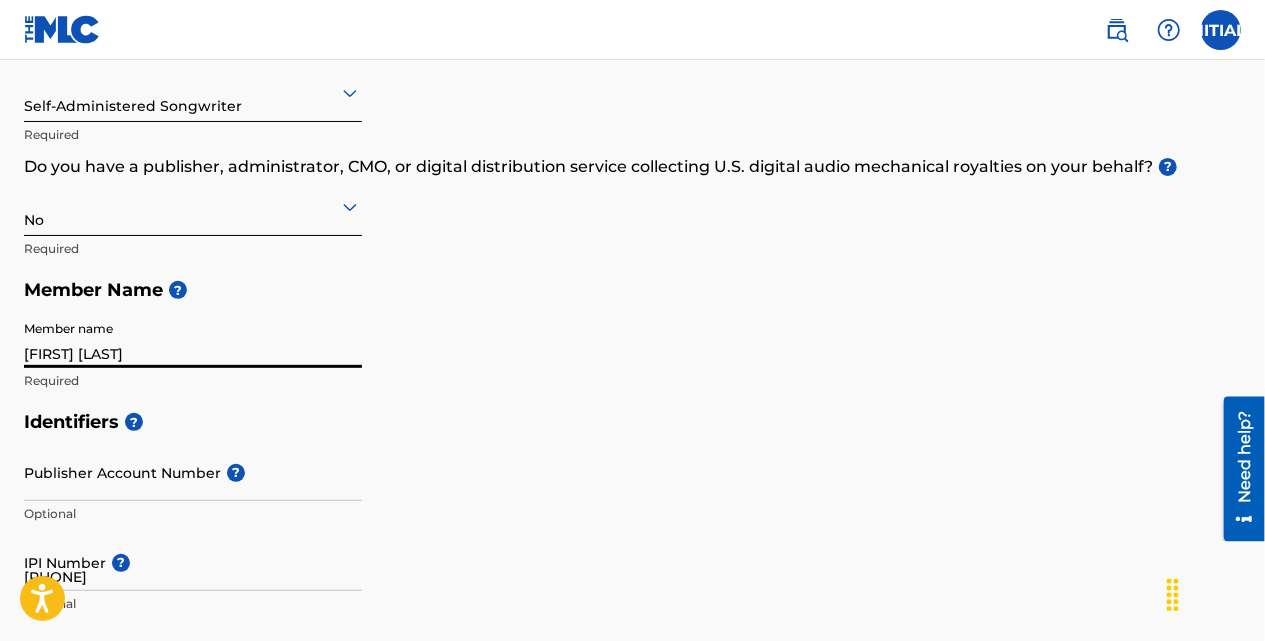 type on "[NUMBER], [STREET], [AREA] [AREA_DETAIL]" 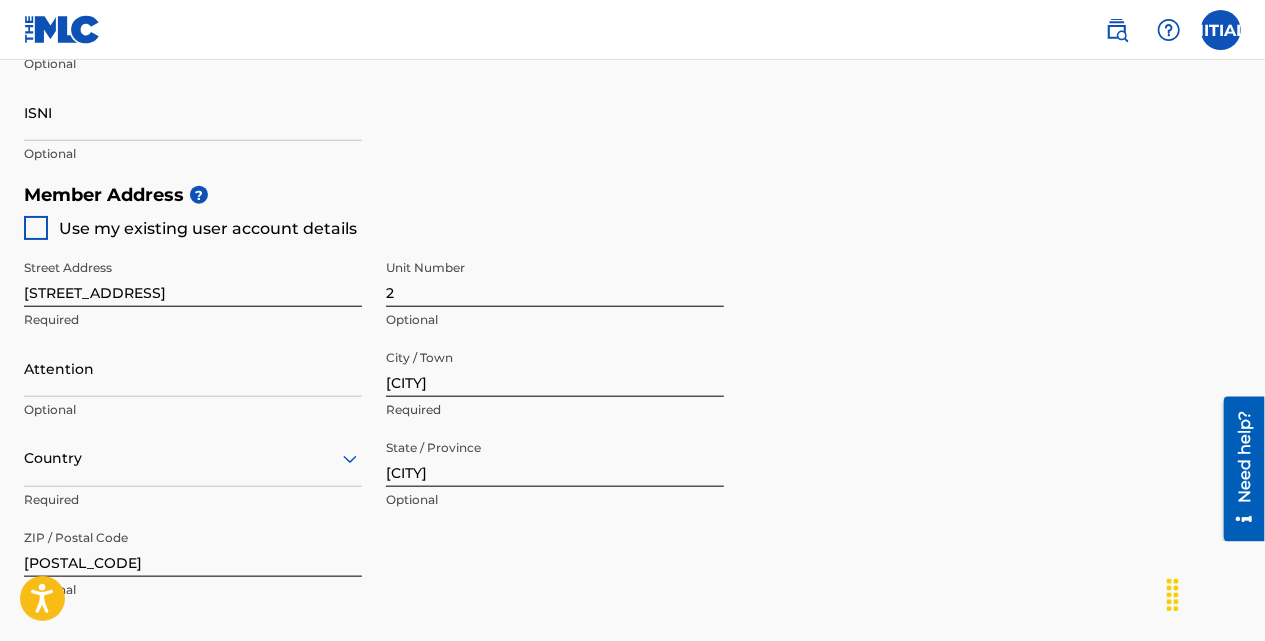 scroll, scrollTop: 807, scrollLeft: 0, axis: vertical 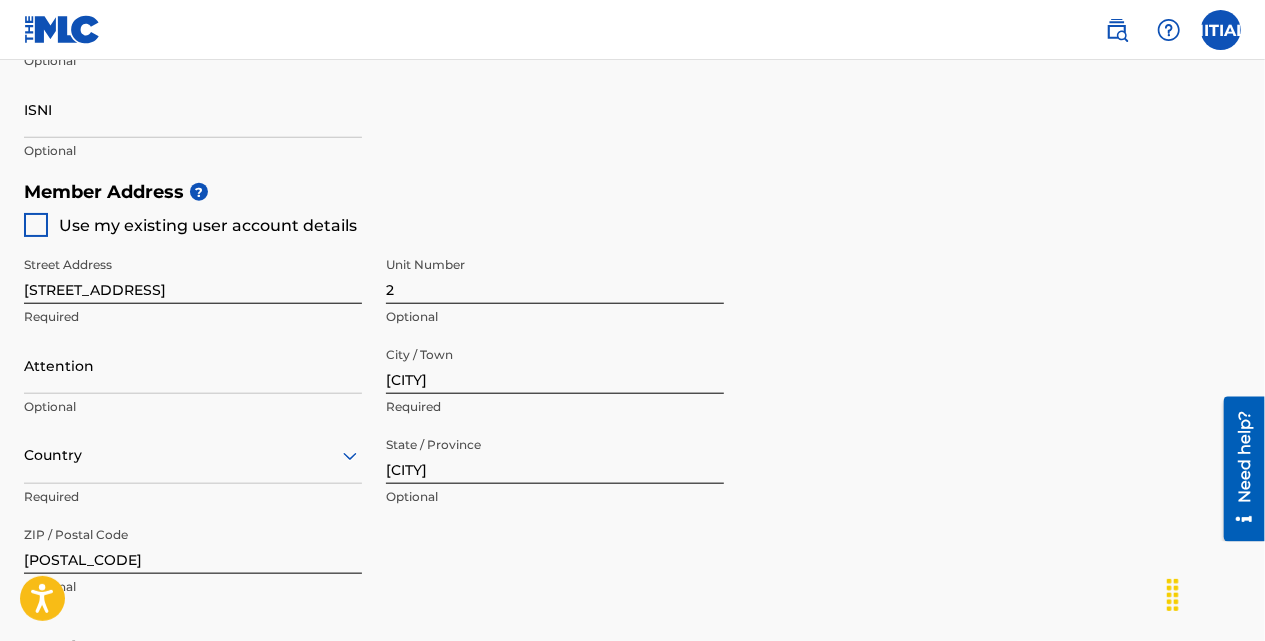 click at bounding box center [36, 225] 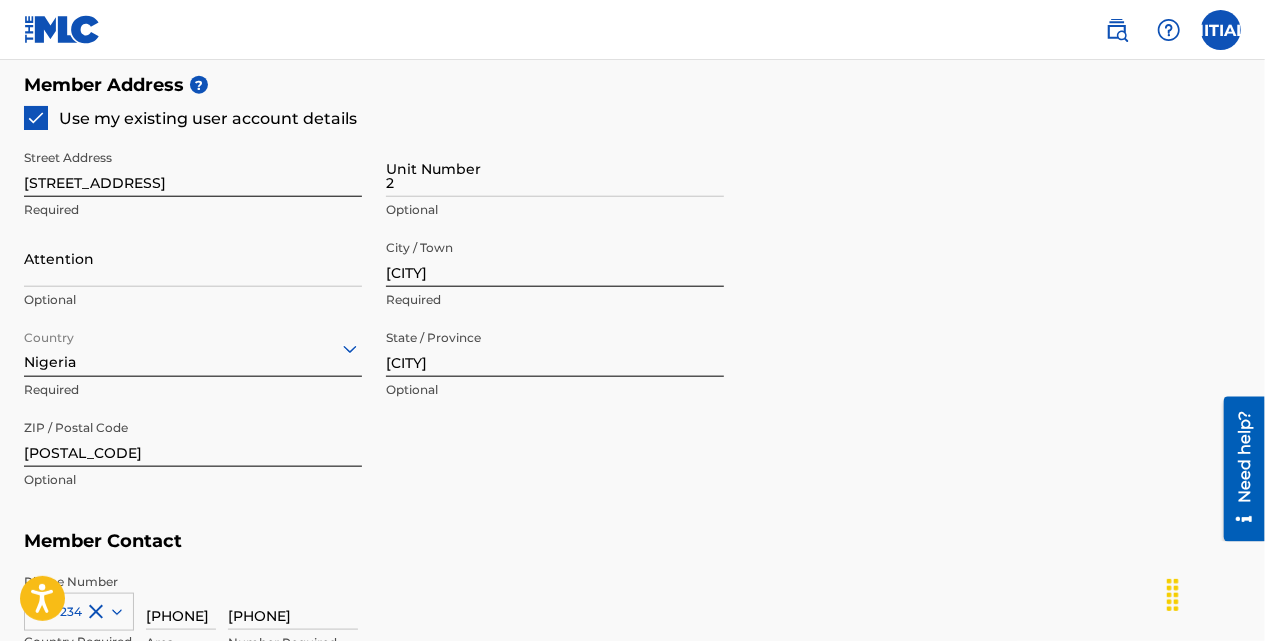 scroll, scrollTop: 915, scrollLeft: 0, axis: vertical 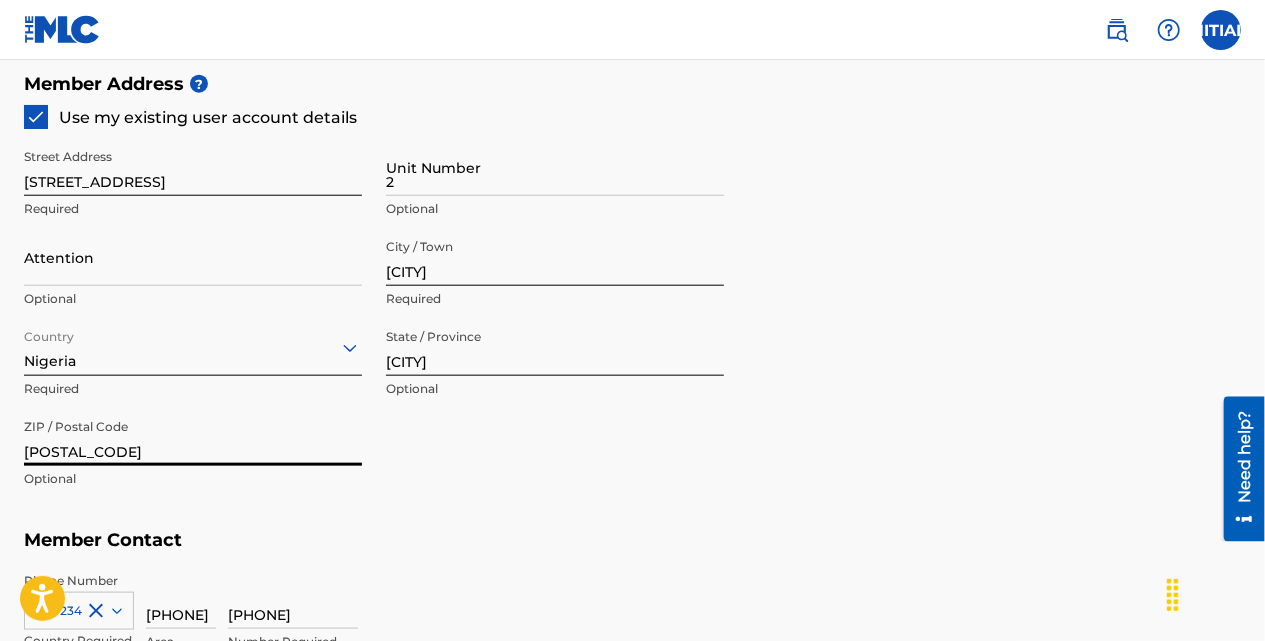 click on "[POSTAL_CODE]" at bounding box center [193, 437] 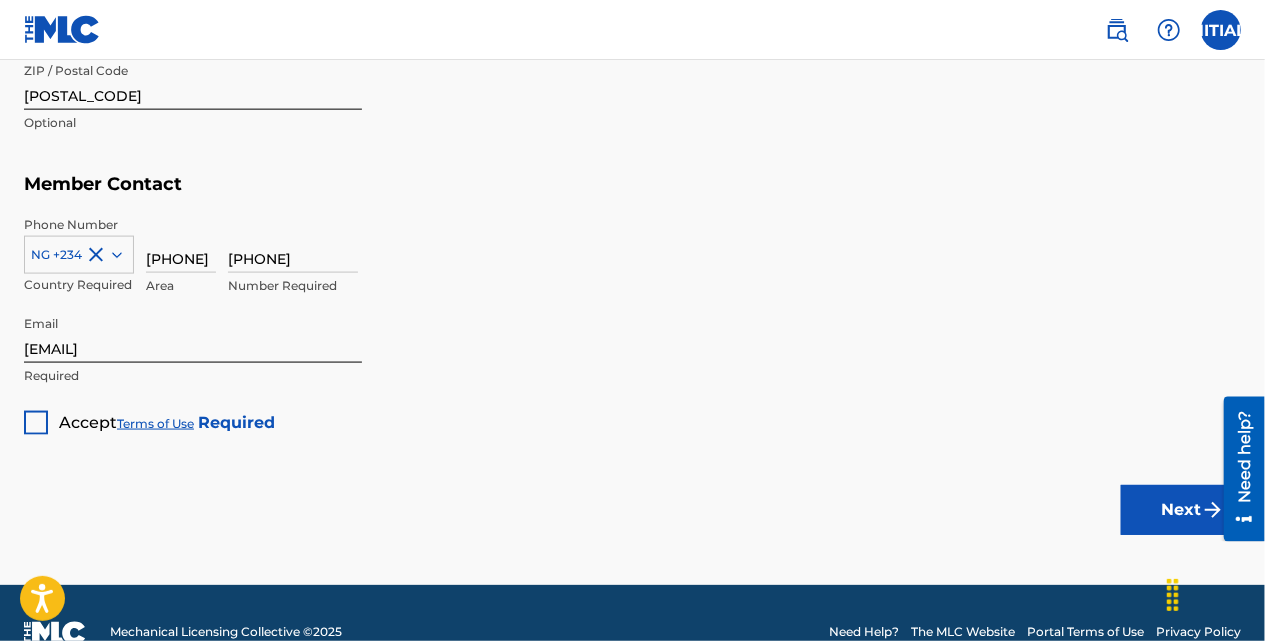scroll, scrollTop: 1310, scrollLeft: 0, axis: vertical 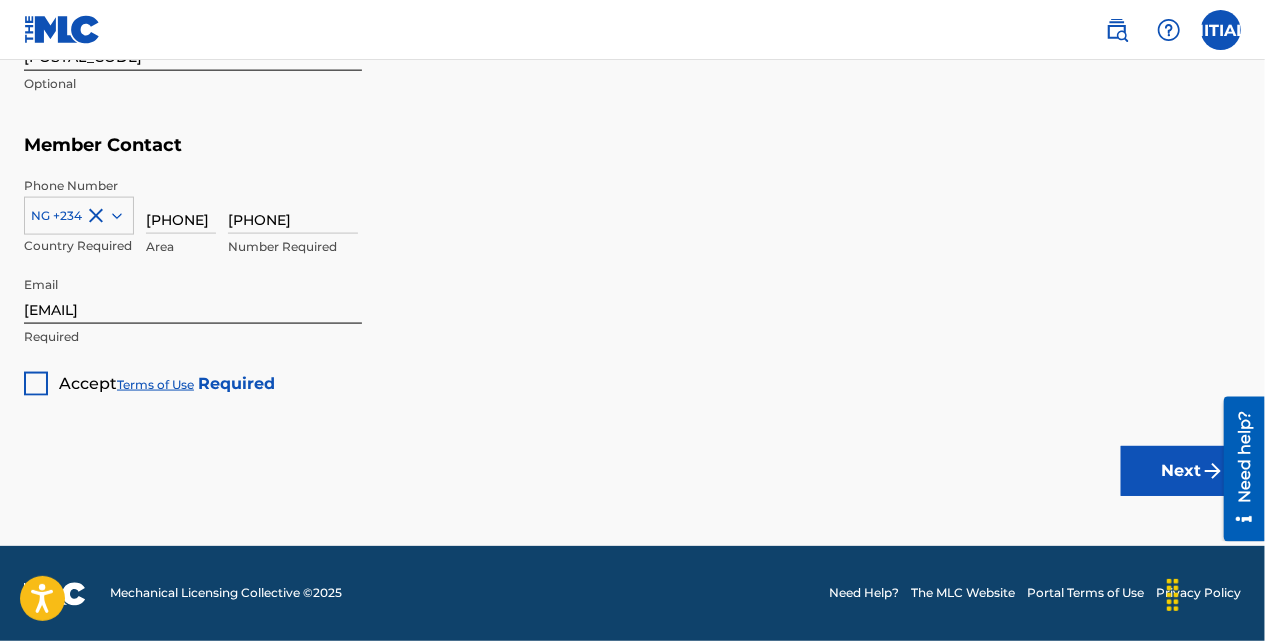 click at bounding box center [36, 384] 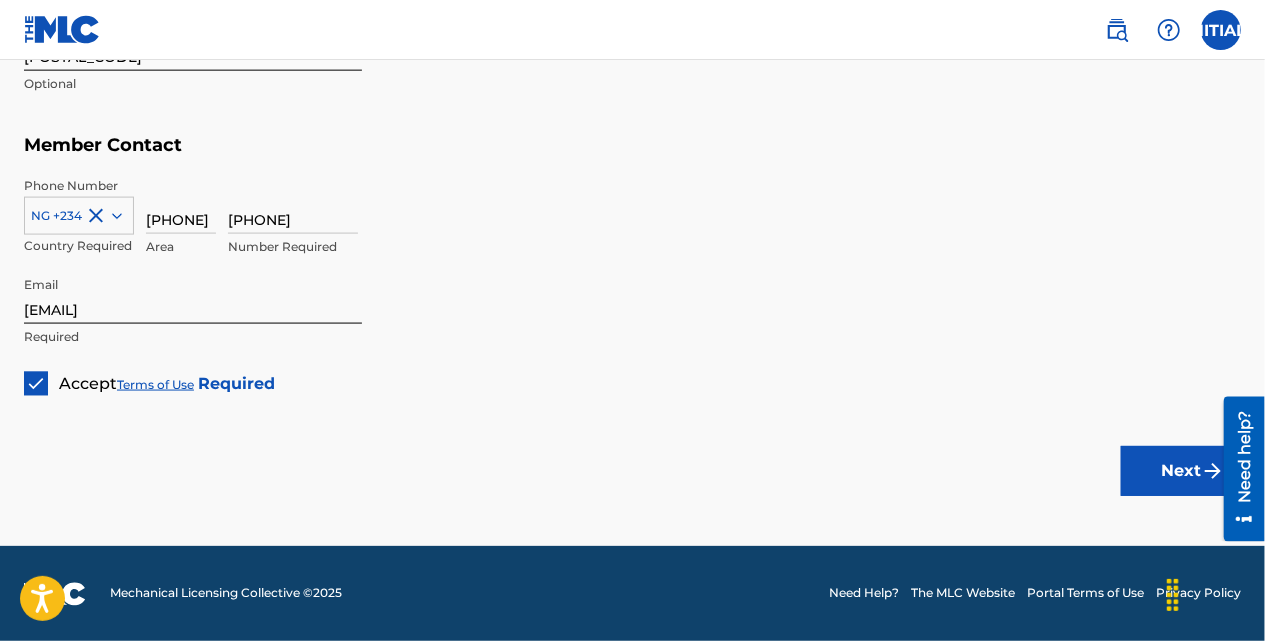 click on "Next" at bounding box center [1181, 471] 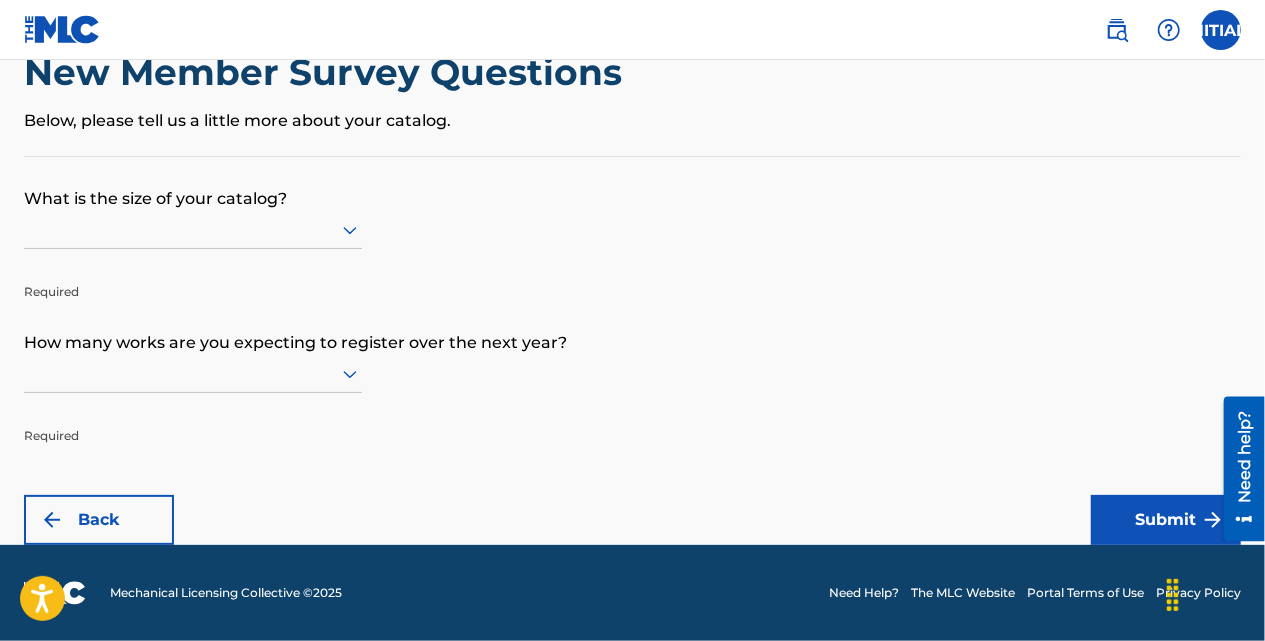 scroll, scrollTop: 0, scrollLeft: 0, axis: both 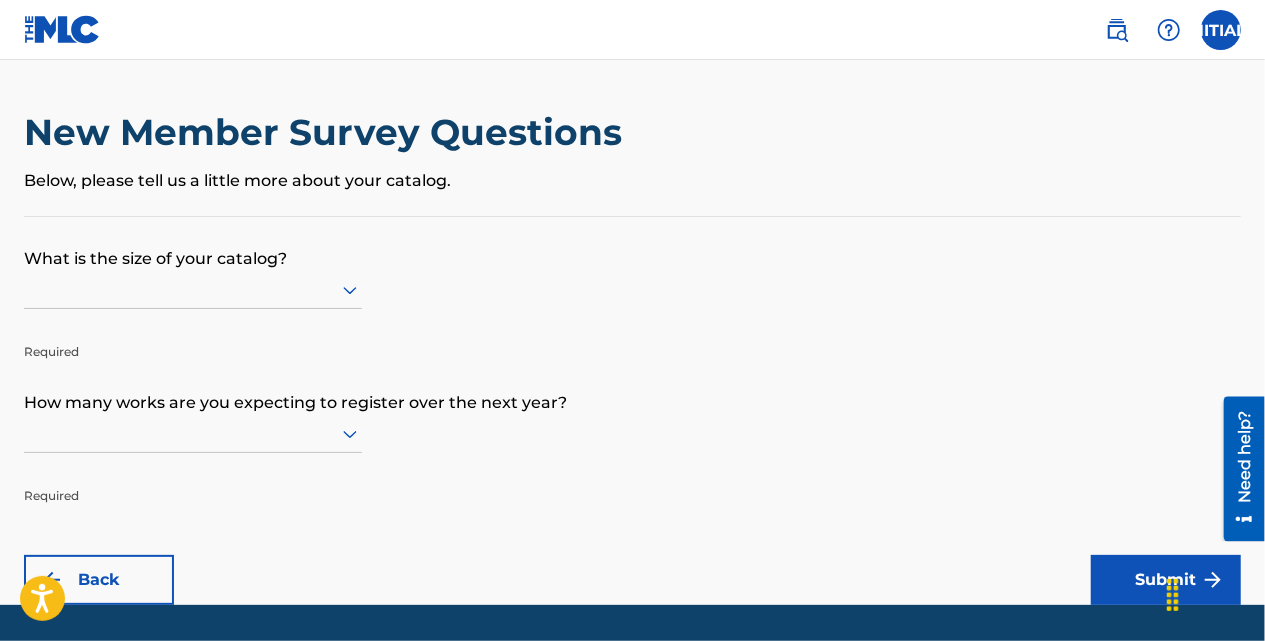click at bounding box center (193, 289) 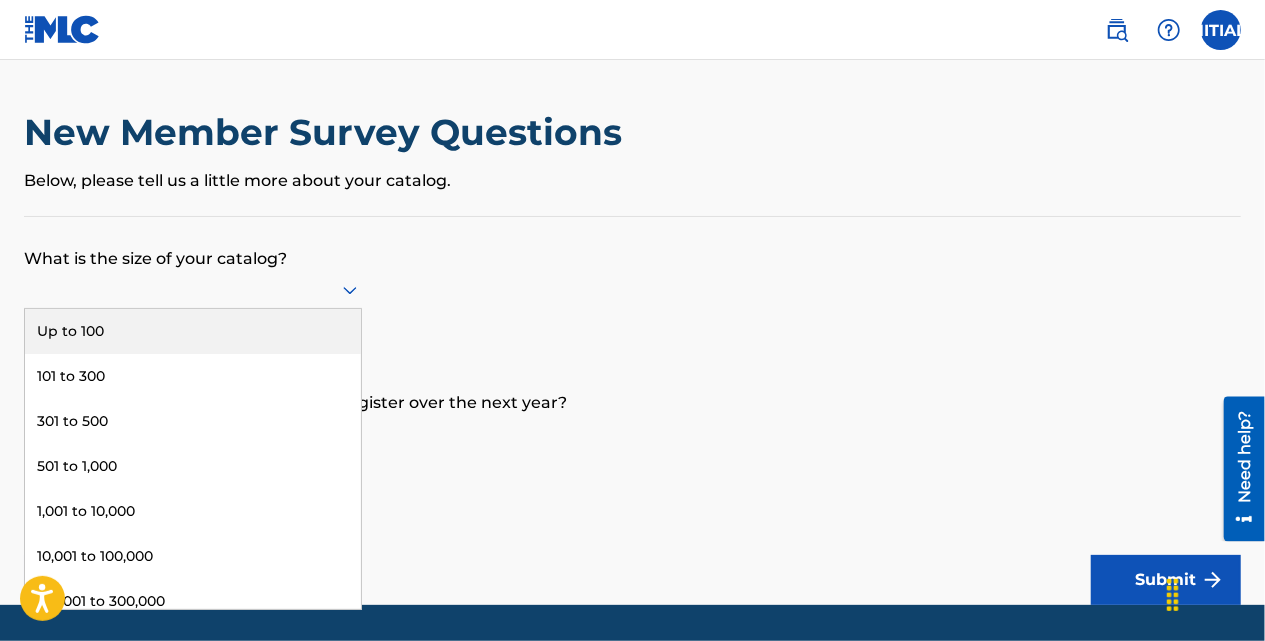 click on "Up to 100" at bounding box center [193, 331] 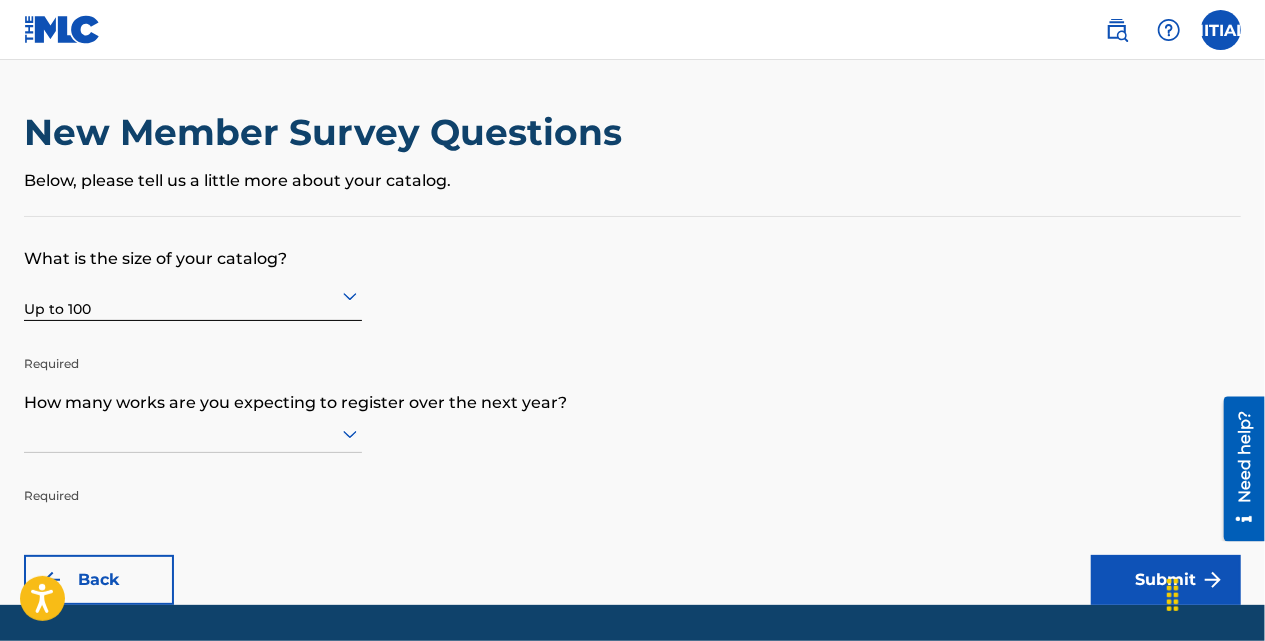 scroll, scrollTop: 59, scrollLeft: 0, axis: vertical 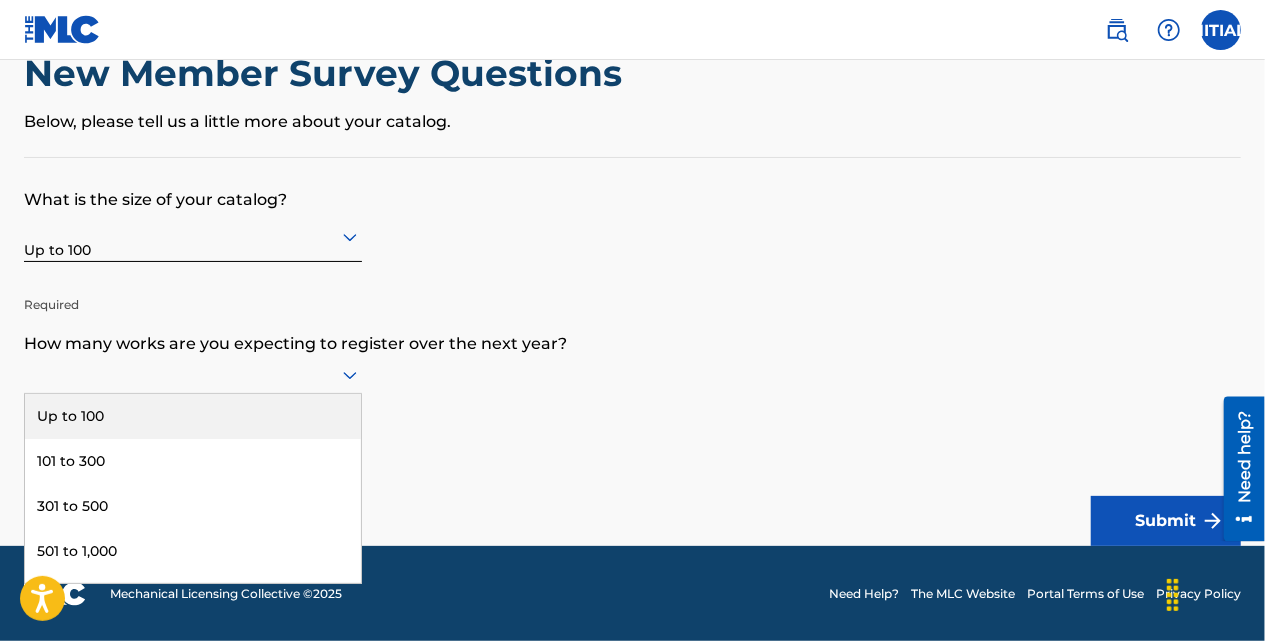 click on "9 results available. Use Up and Down to choose options, press Enter to select the currently focused option, press Escape to exit the menu, press Tab to select the option and exit the menu. Up to 100 101 to 300 301 to 500 501 to 1,000 1,001 to 10,000 10,001 to 100,000 100,001 to 300,000 301,000 to 500,000 Over 500,000" at bounding box center (193, 375) 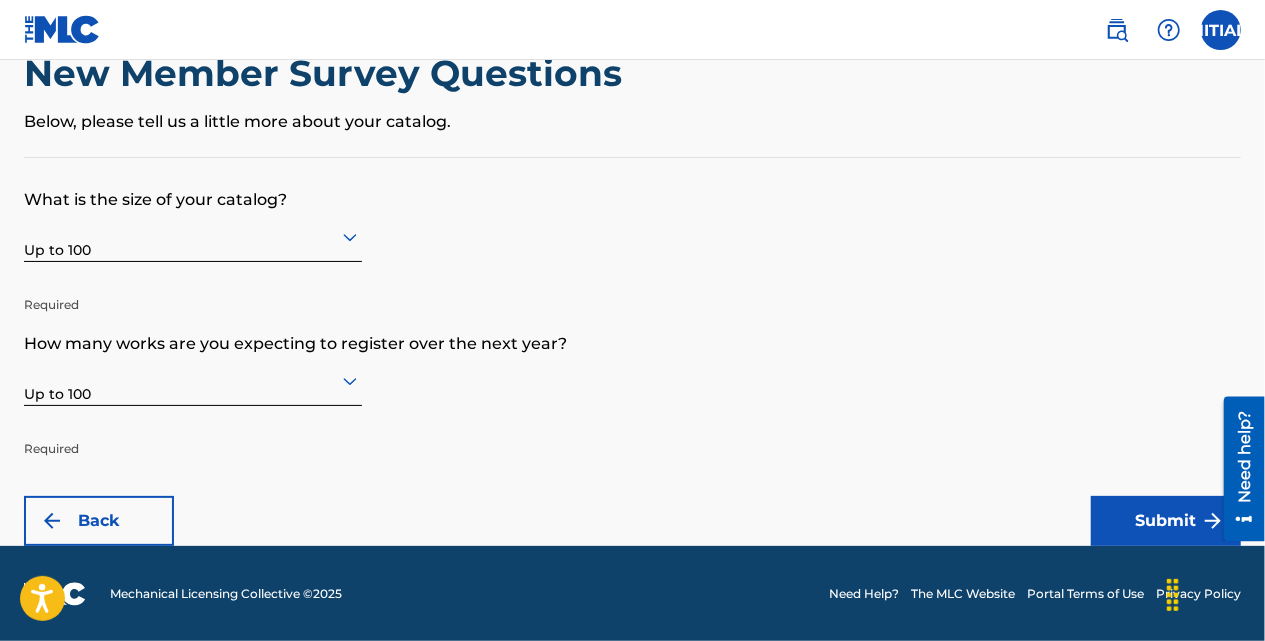 click on "Submit" at bounding box center (1166, 521) 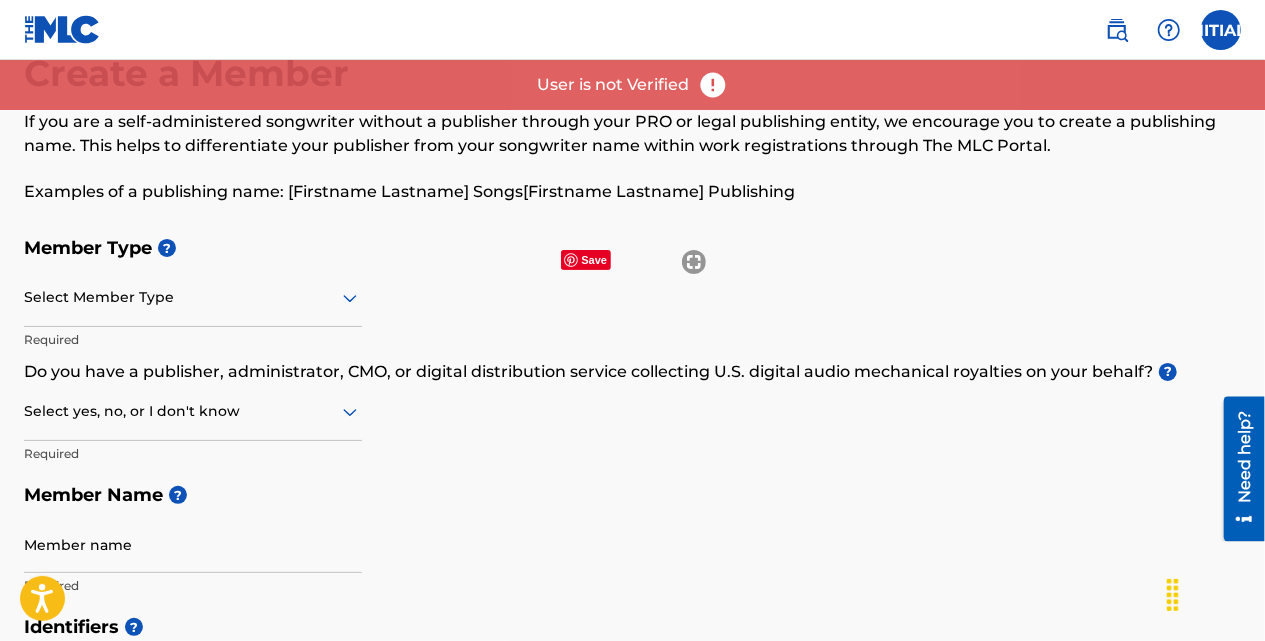 scroll, scrollTop: 0, scrollLeft: 0, axis: both 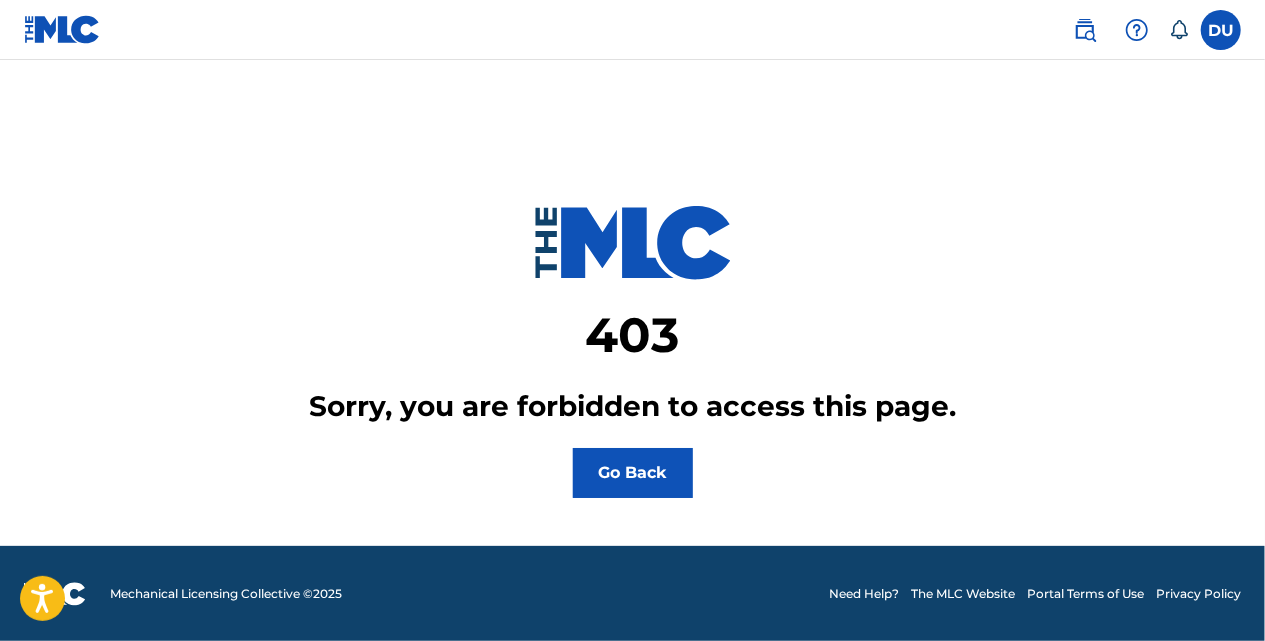 click on "Go Back" at bounding box center [633, 473] 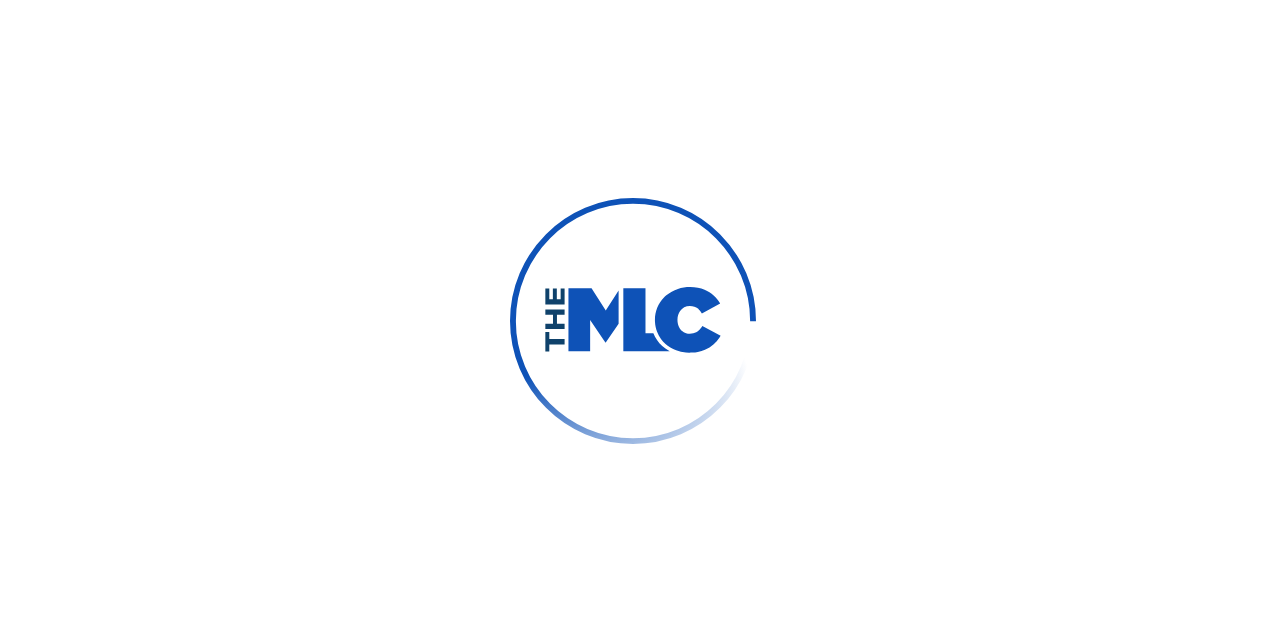 scroll, scrollTop: 0, scrollLeft: 0, axis: both 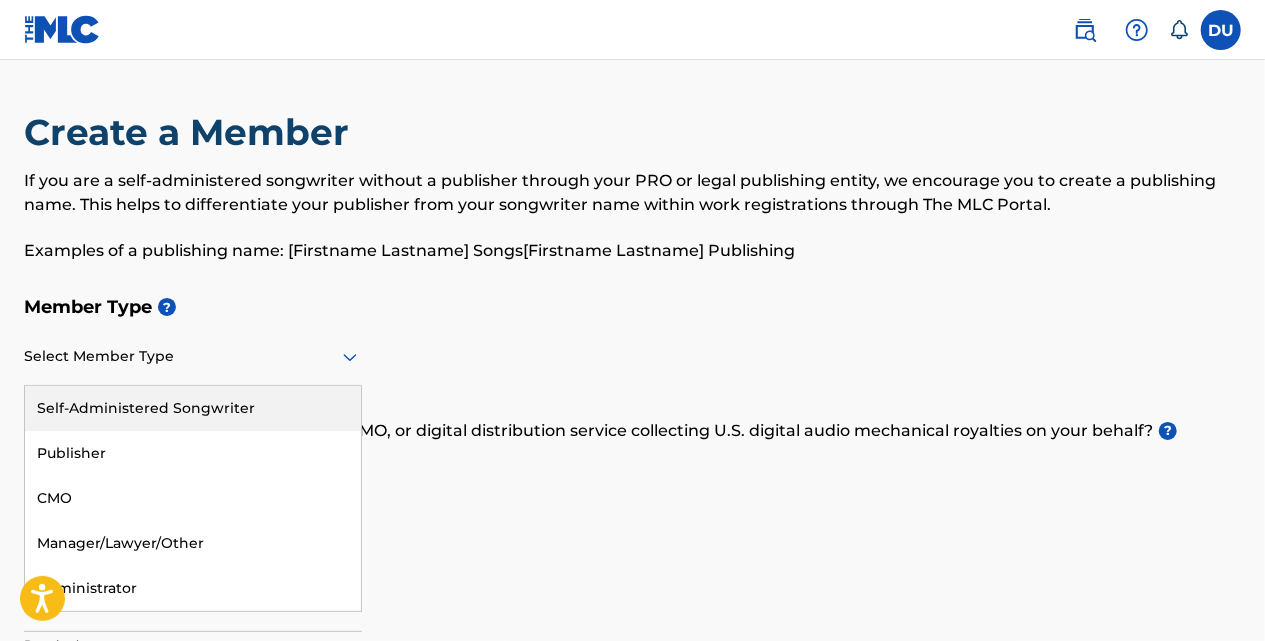 click at bounding box center [193, 356] 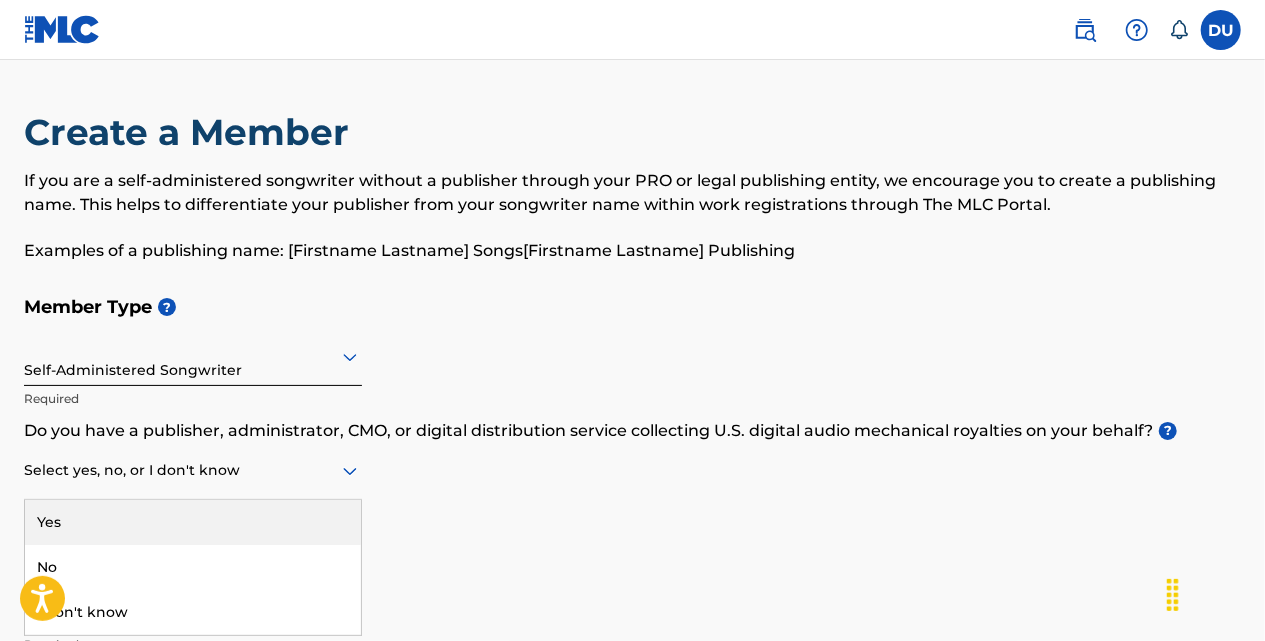 click at bounding box center (193, 470) 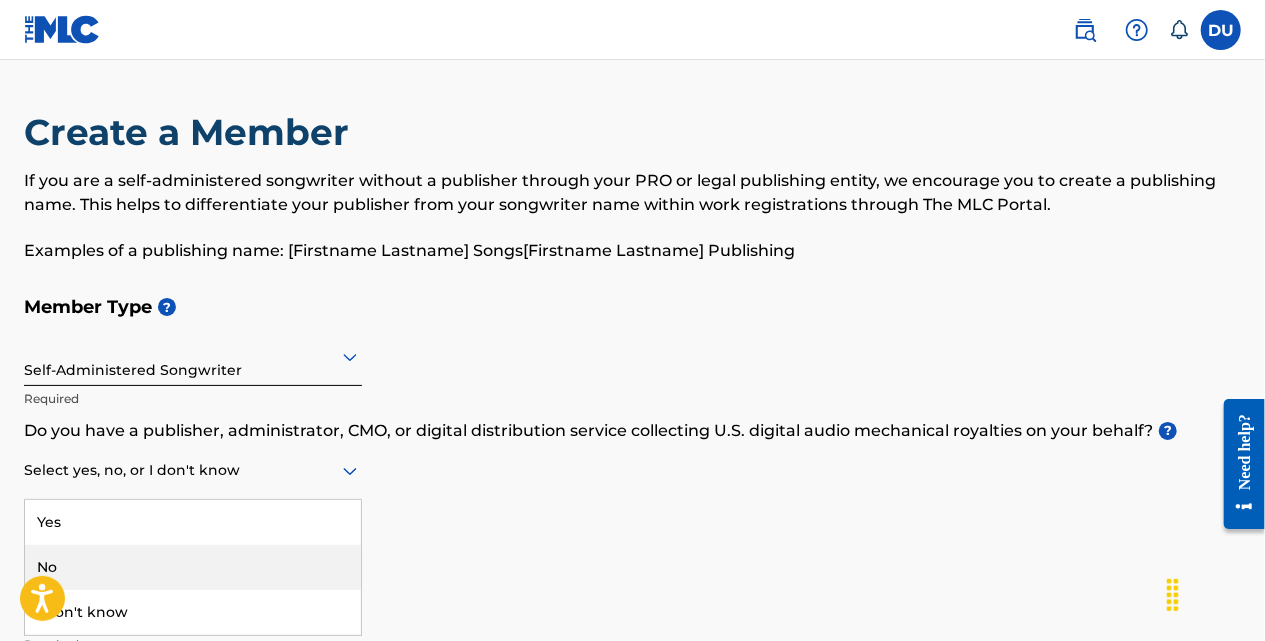 click on "No" at bounding box center [193, 567] 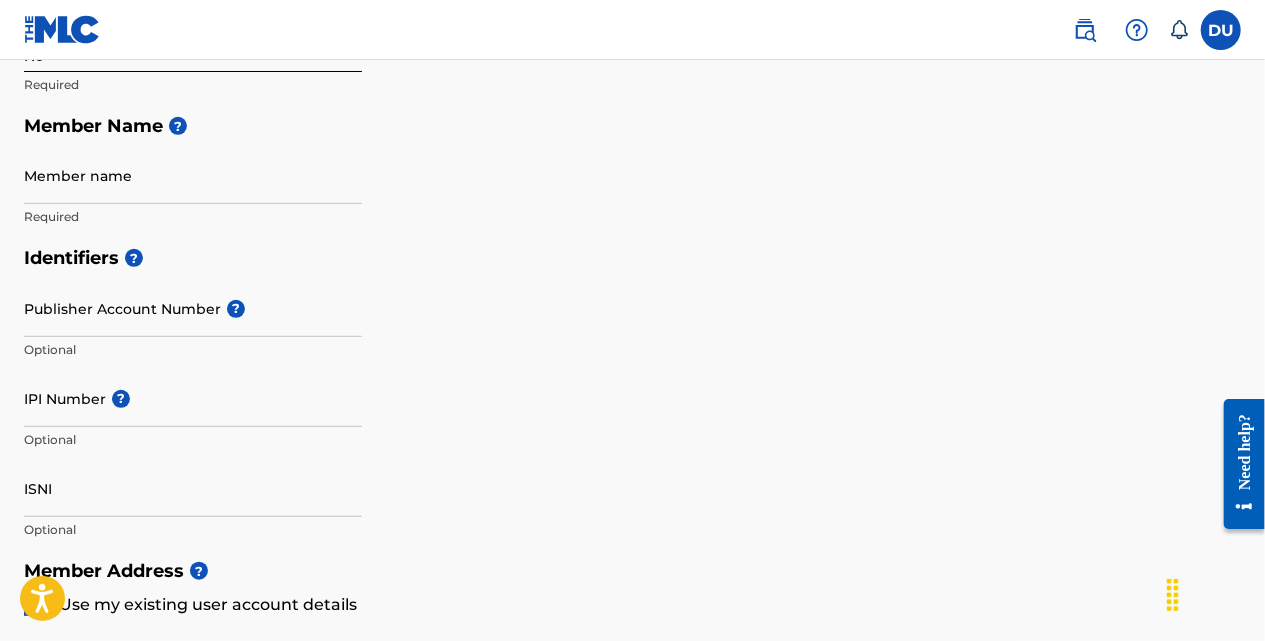 scroll, scrollTop: 438, scrollLeft: 0, axis: vertical 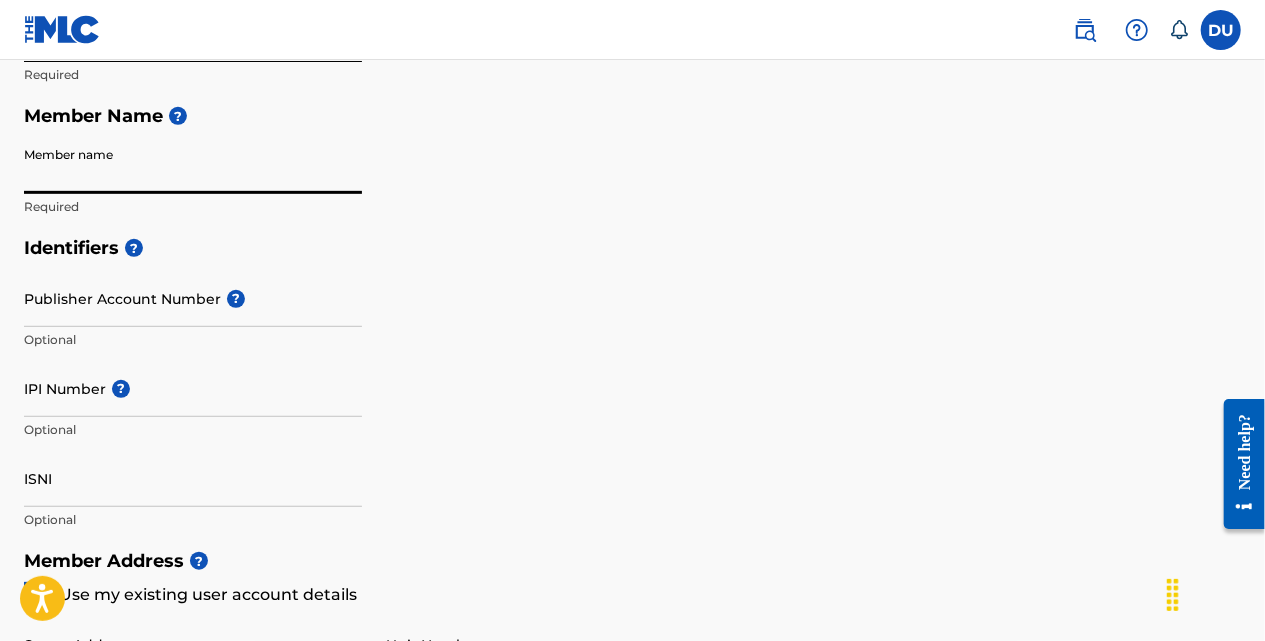 click on "Member name" at bounding box center (193, 165) 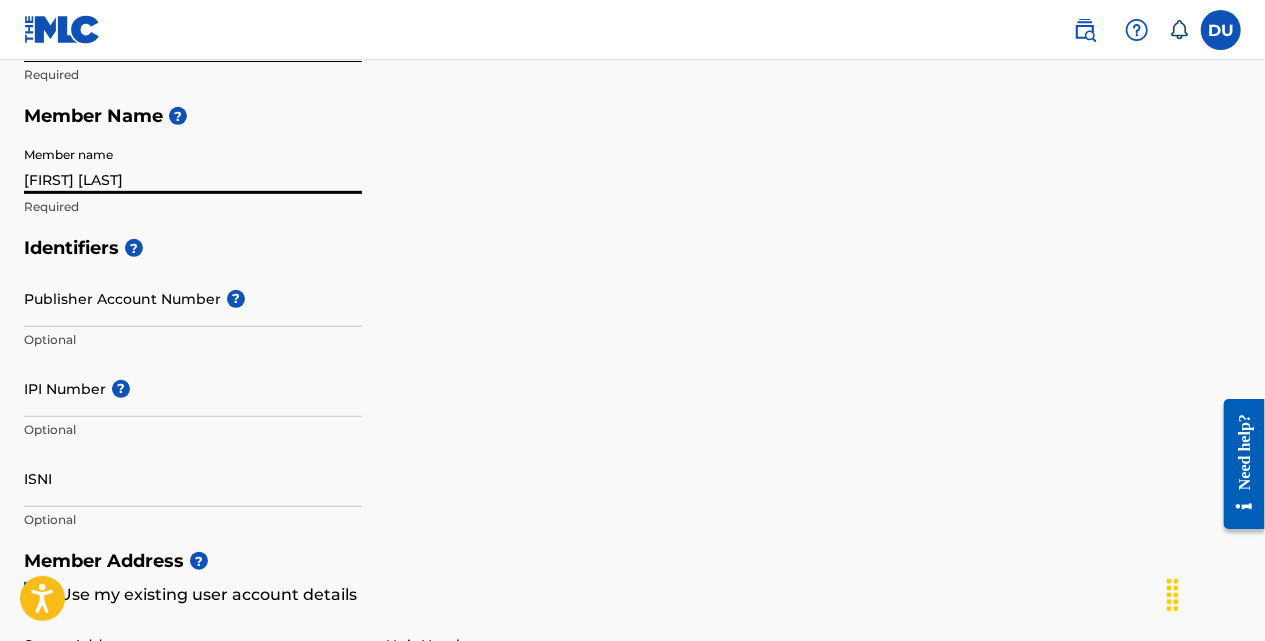 type on "[PHONE]" 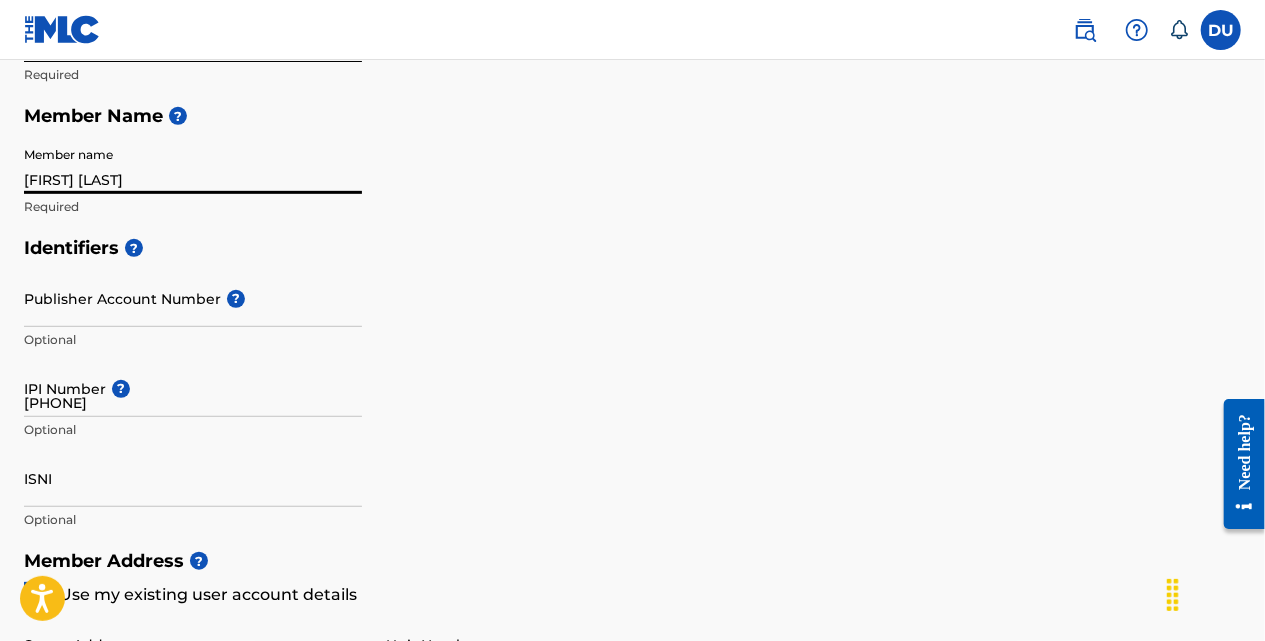 type on "[NUMBER], [STREET], [AREA] [AREA_DETAIL]" 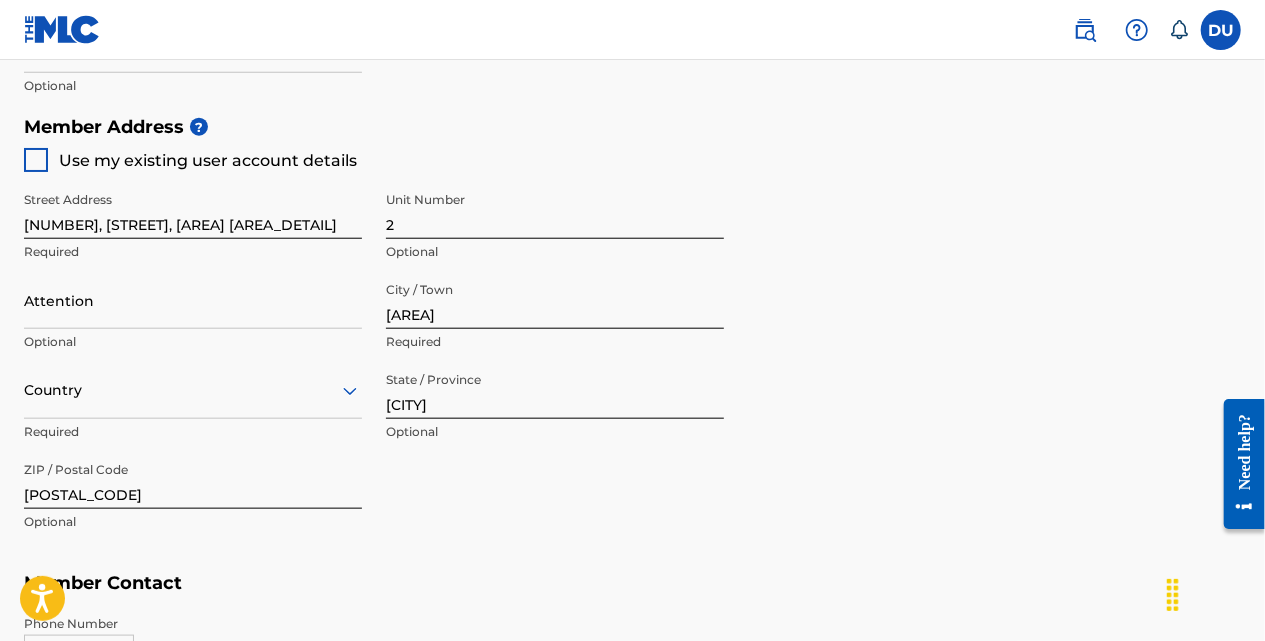 scroll, scrollTop: 873, scrollLeft: 0, axis: vertical 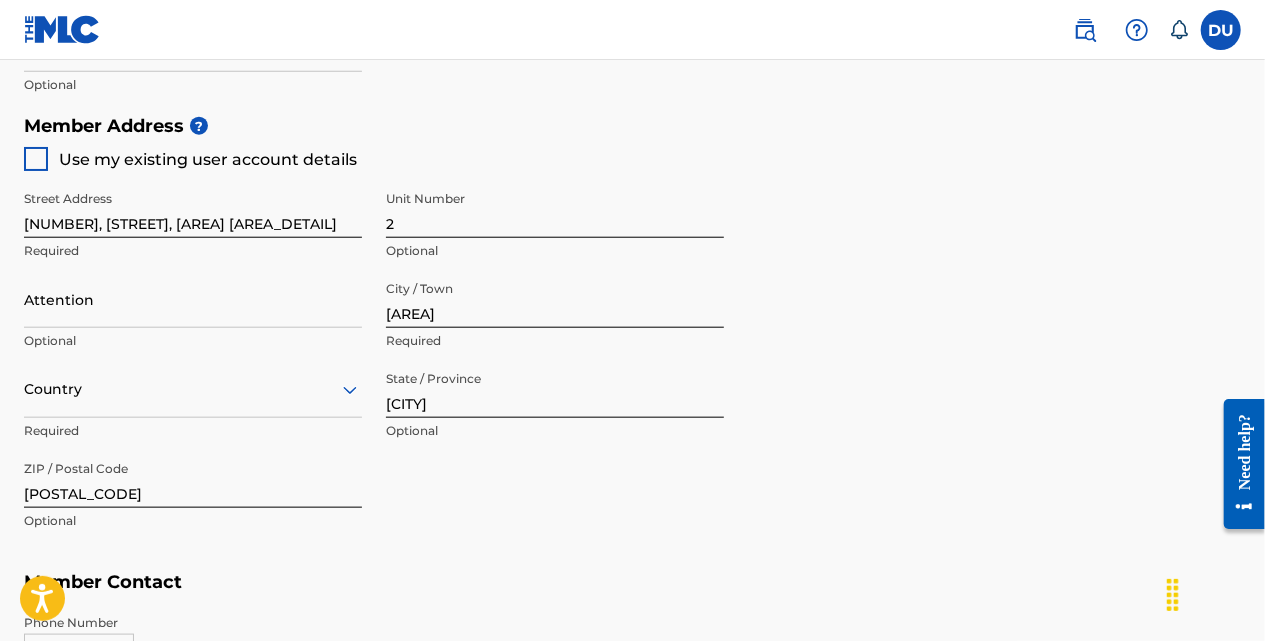 click at bounding box center [36, 159] 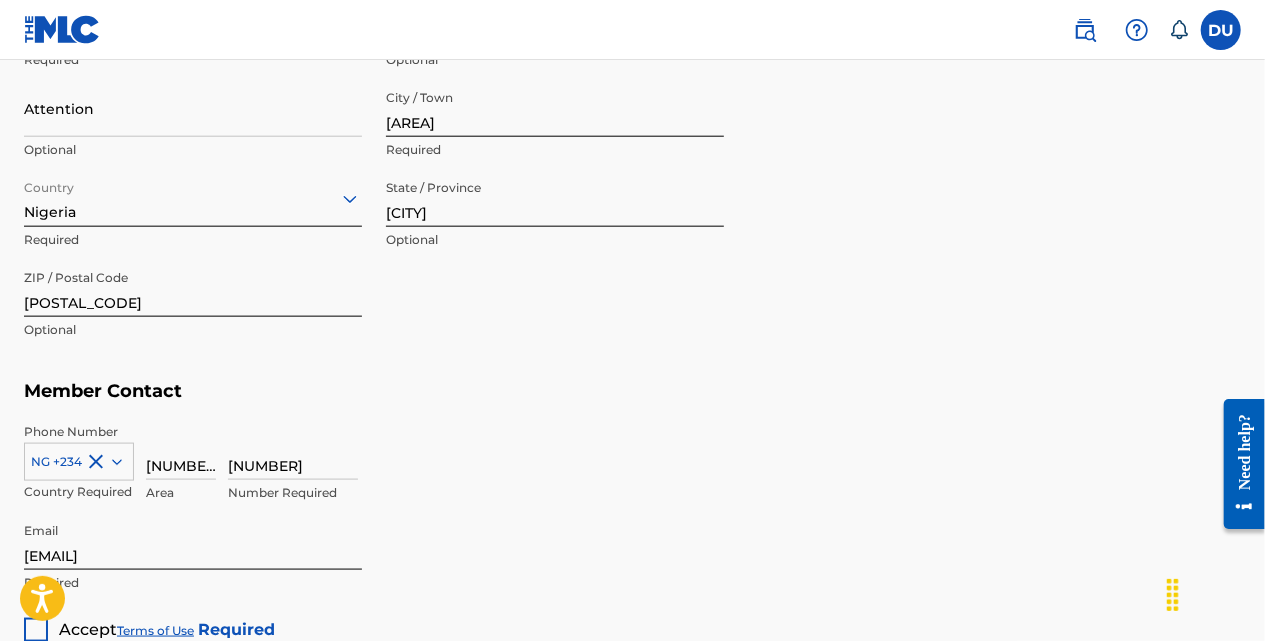 scroll, scrollTop: 1065, scrollLeft: 0, axis: vertical 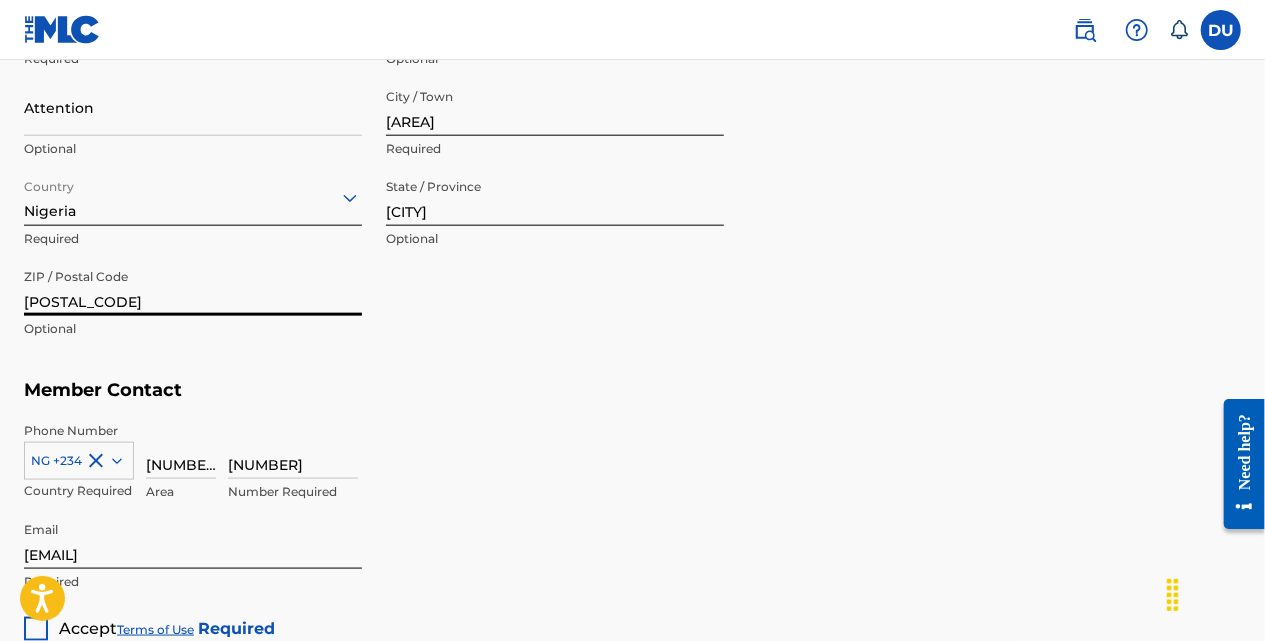 click on "[POSTAL_CODE]" at bounding box center [193, 287] 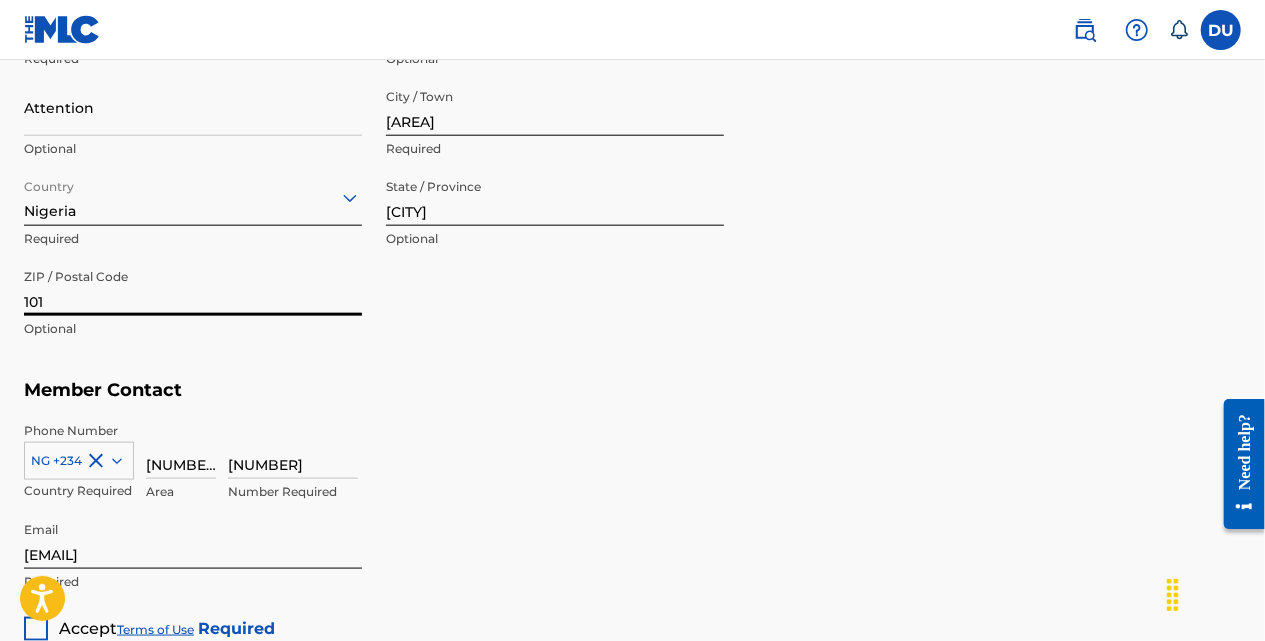 type on "[POSTAL_CODE]" 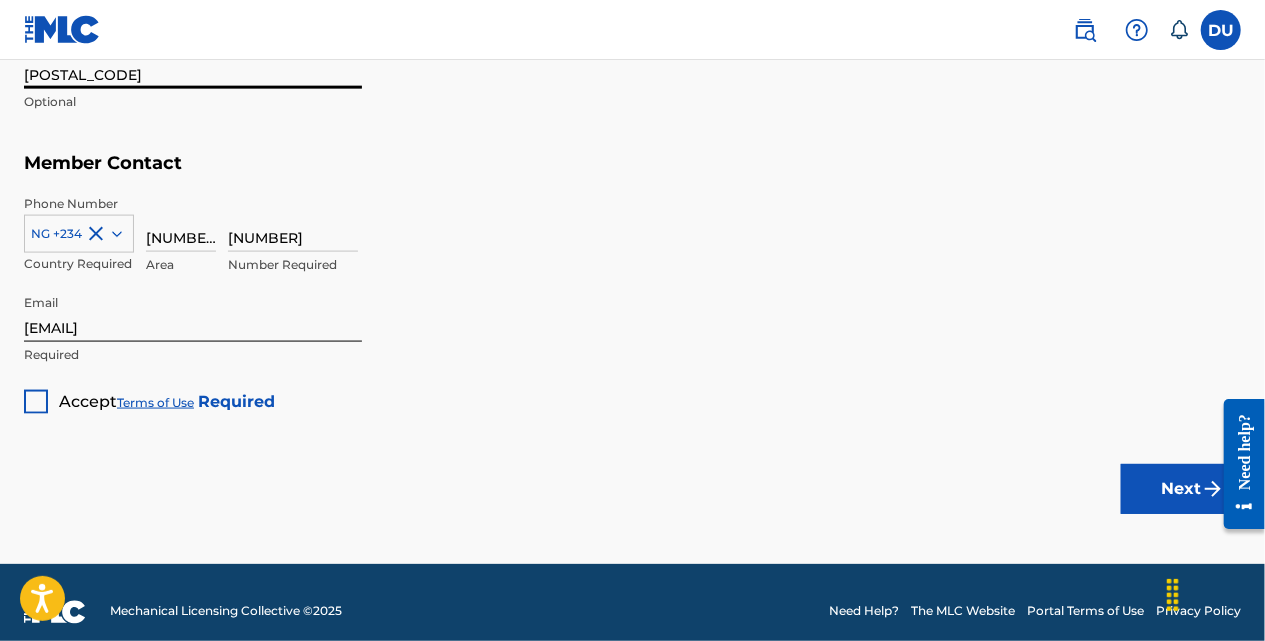 scroll, scrollTop: 1293, scrollLeft: 0, axis: vertical 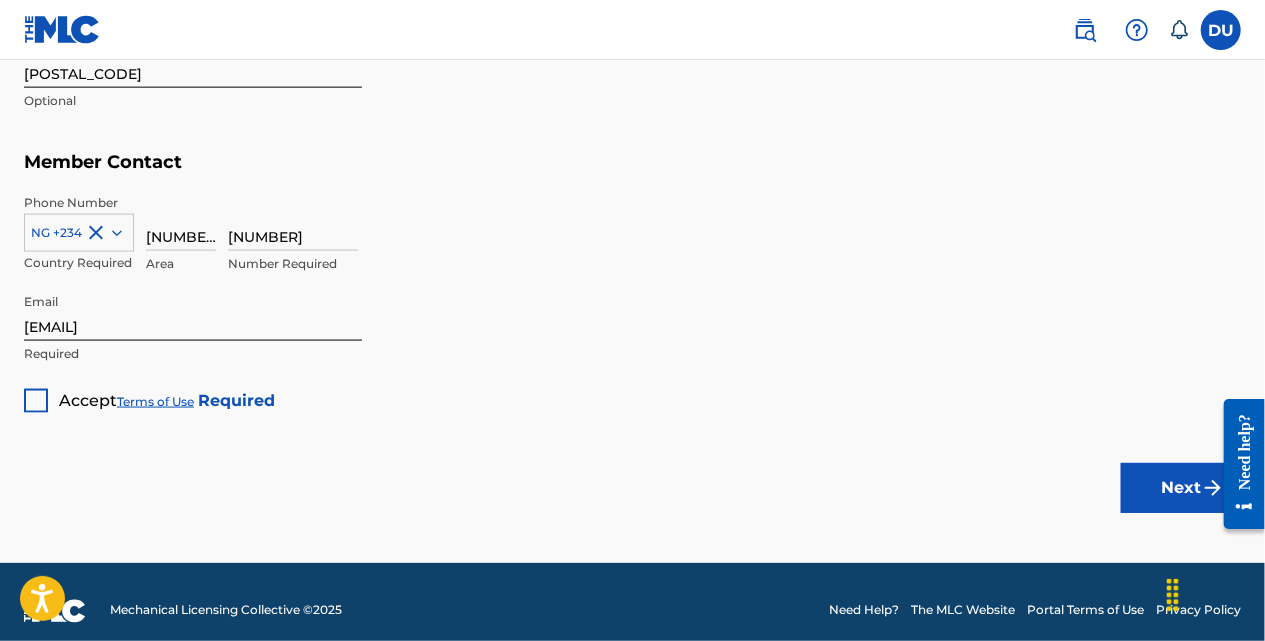click at bounding box center [36, 401] 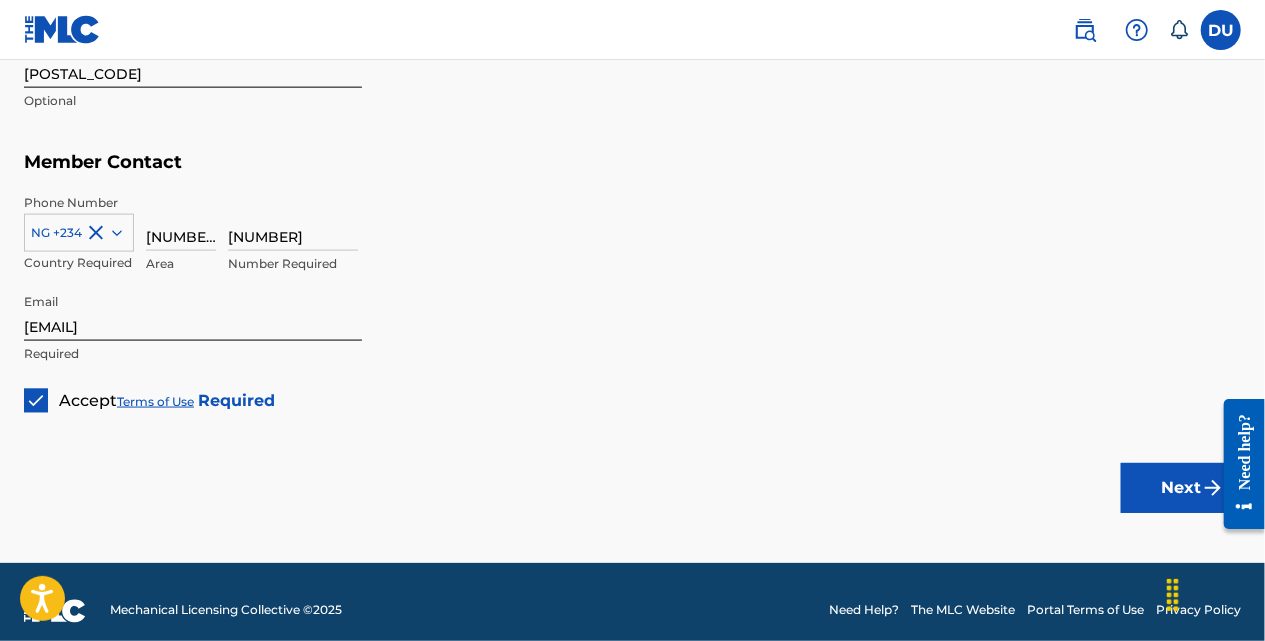 click on "Next" at bounding box center (1181, 488) 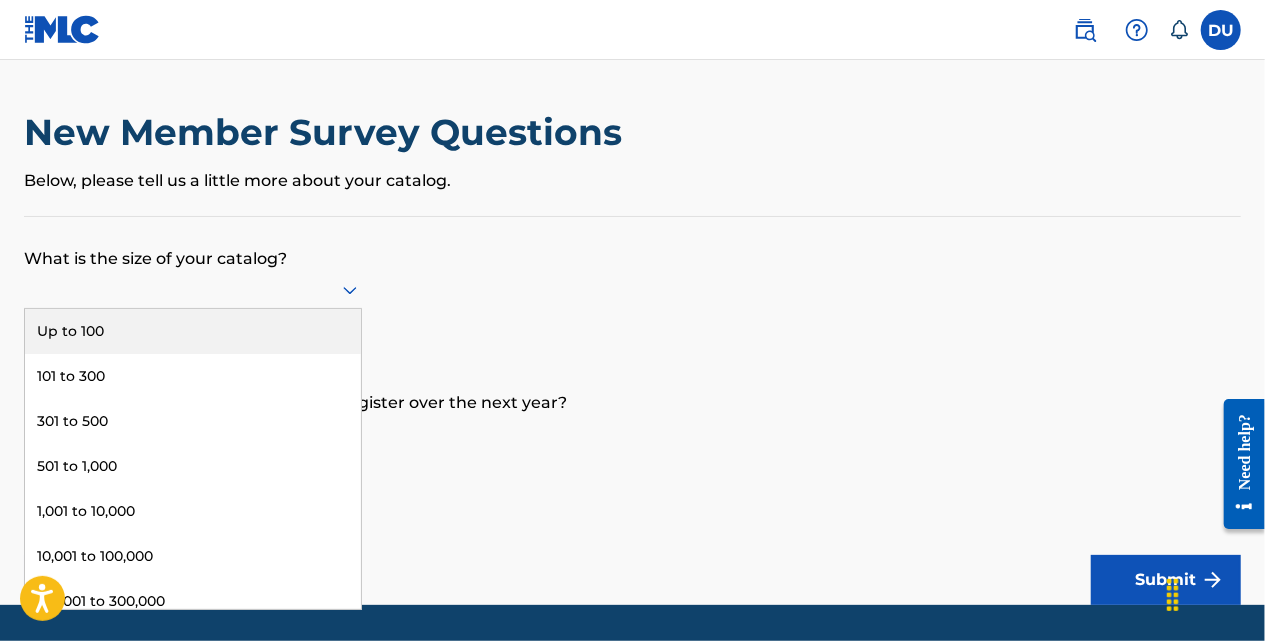 click at bounding box center [193, 289] 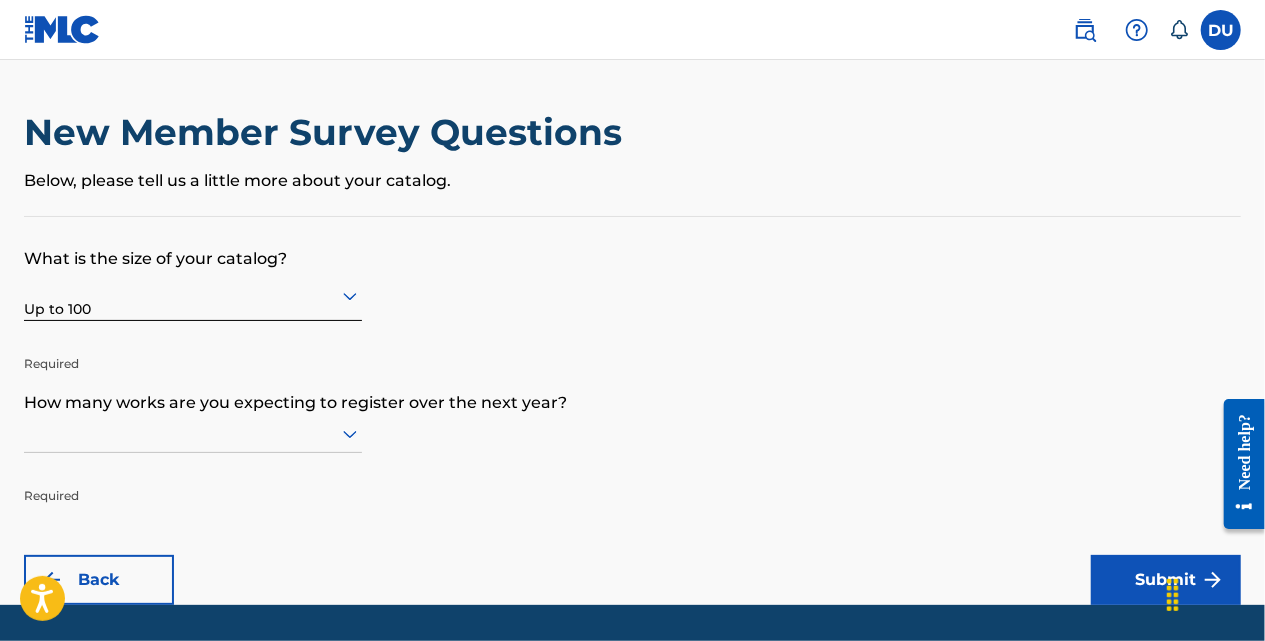 scroll, scrollTop: 59, scrollLeft: 0, axis: vertical 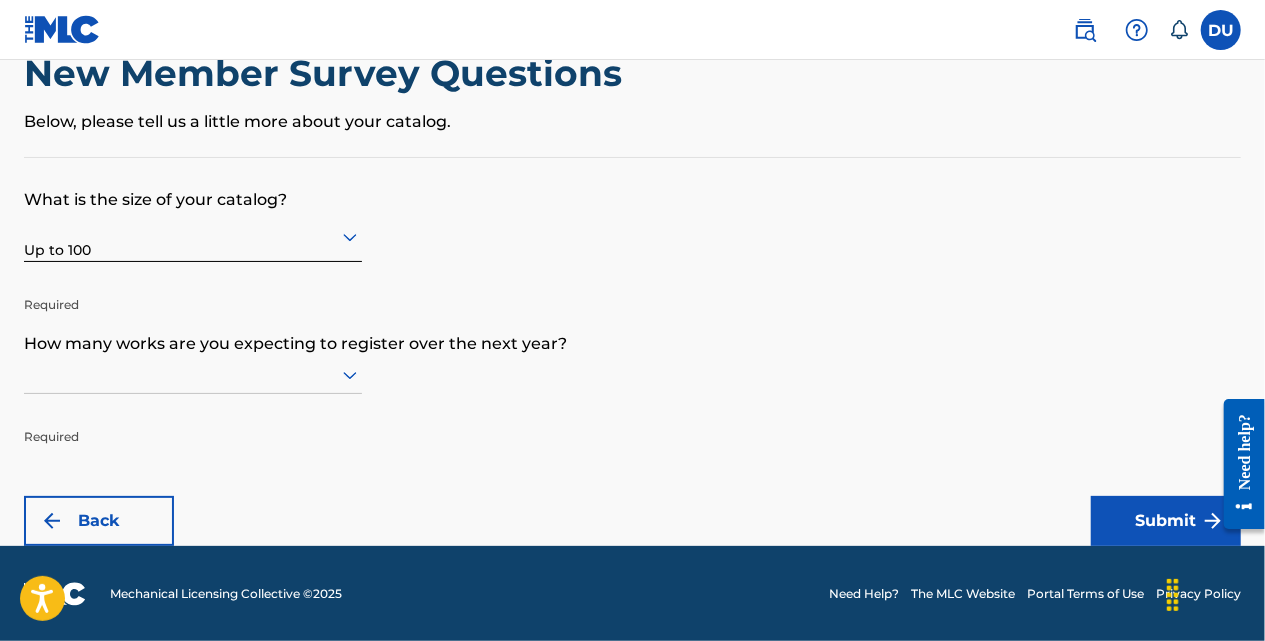 click at bounding box center (193, 375) 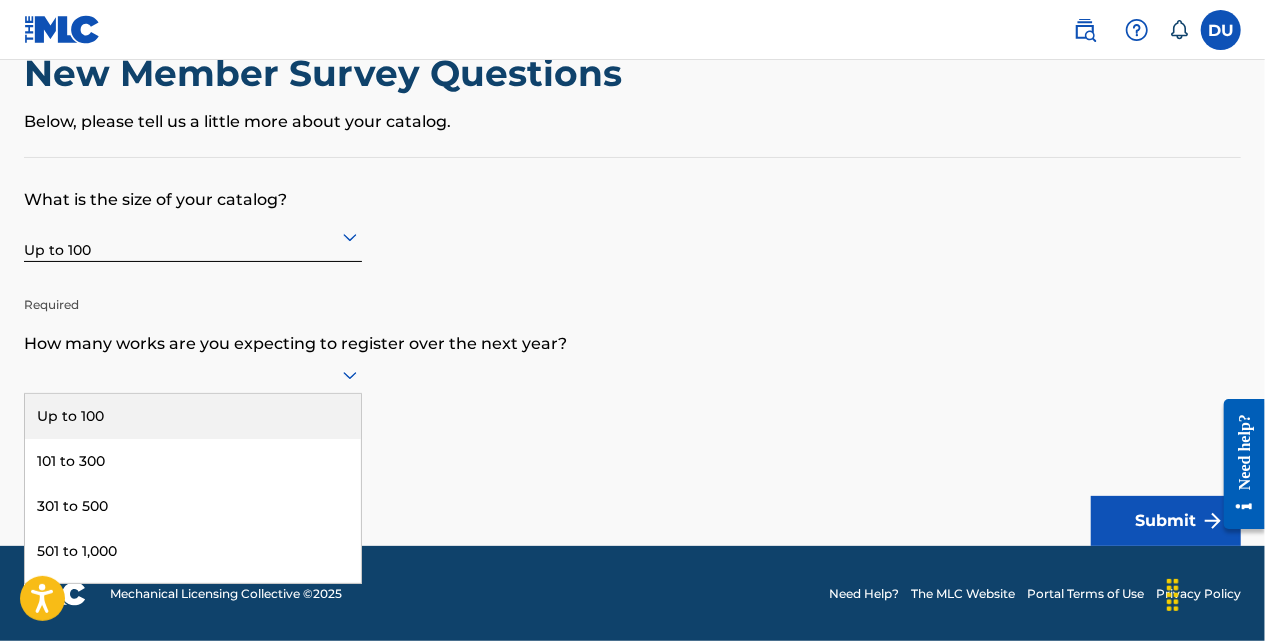 click on "Up to 100" at bounding box center (193, 416) 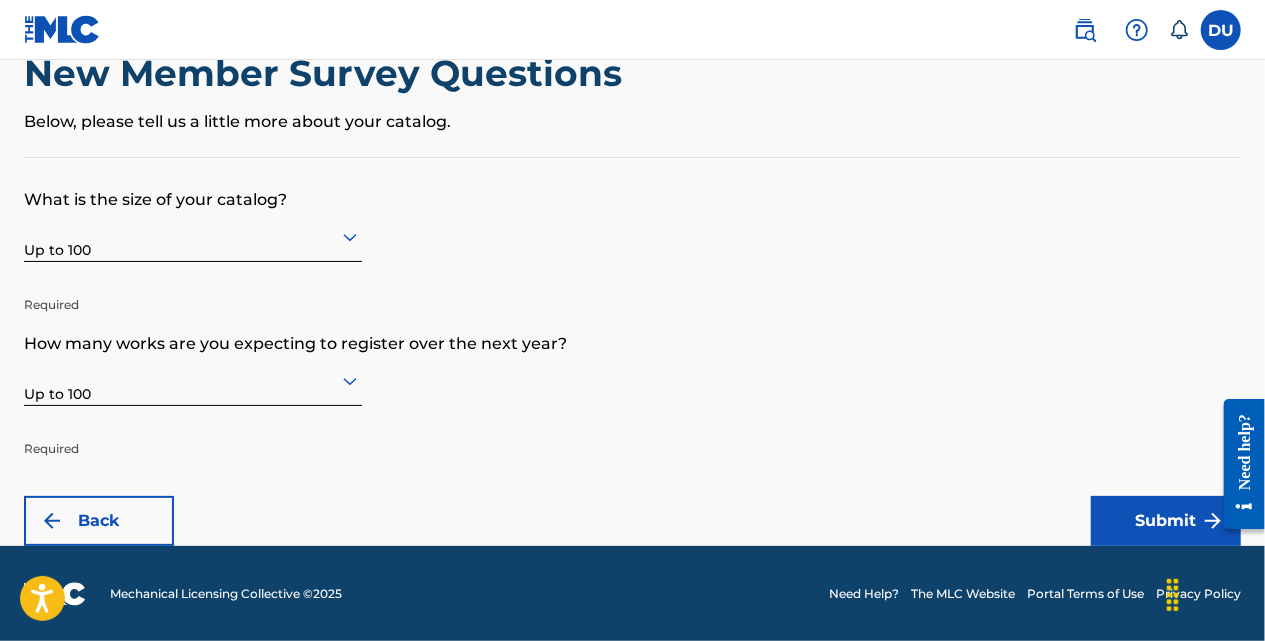 click on "Submit" at bounding box center (1166, 521) 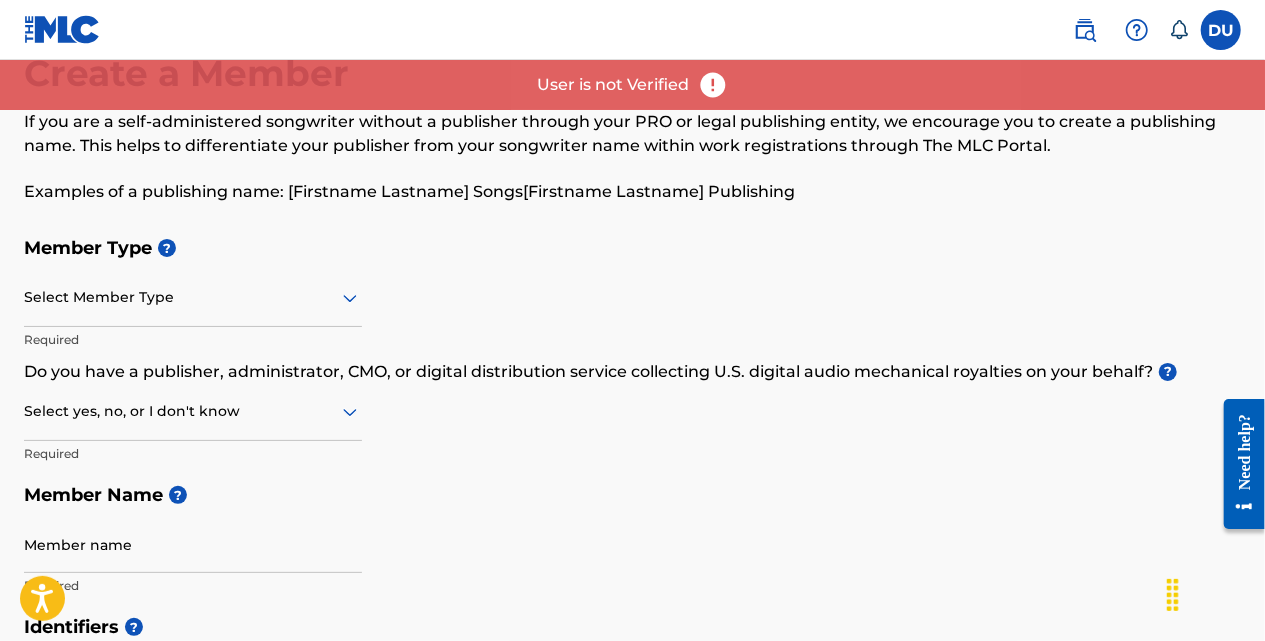 scroll, scrollTop: 0, scrollLeft: 0, axis: both 